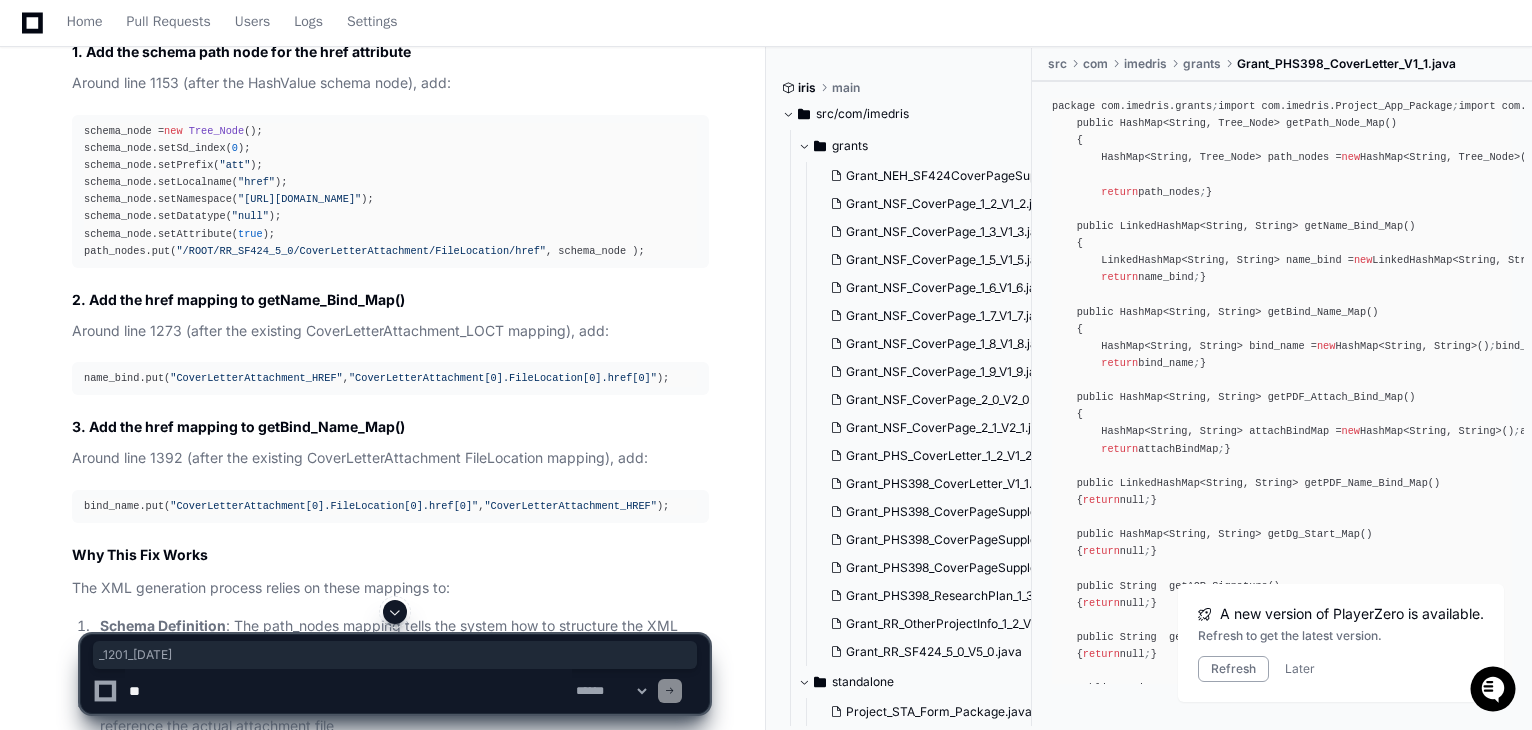 scroll, scrollTop: 0, scrollLeft: 0, axis: both 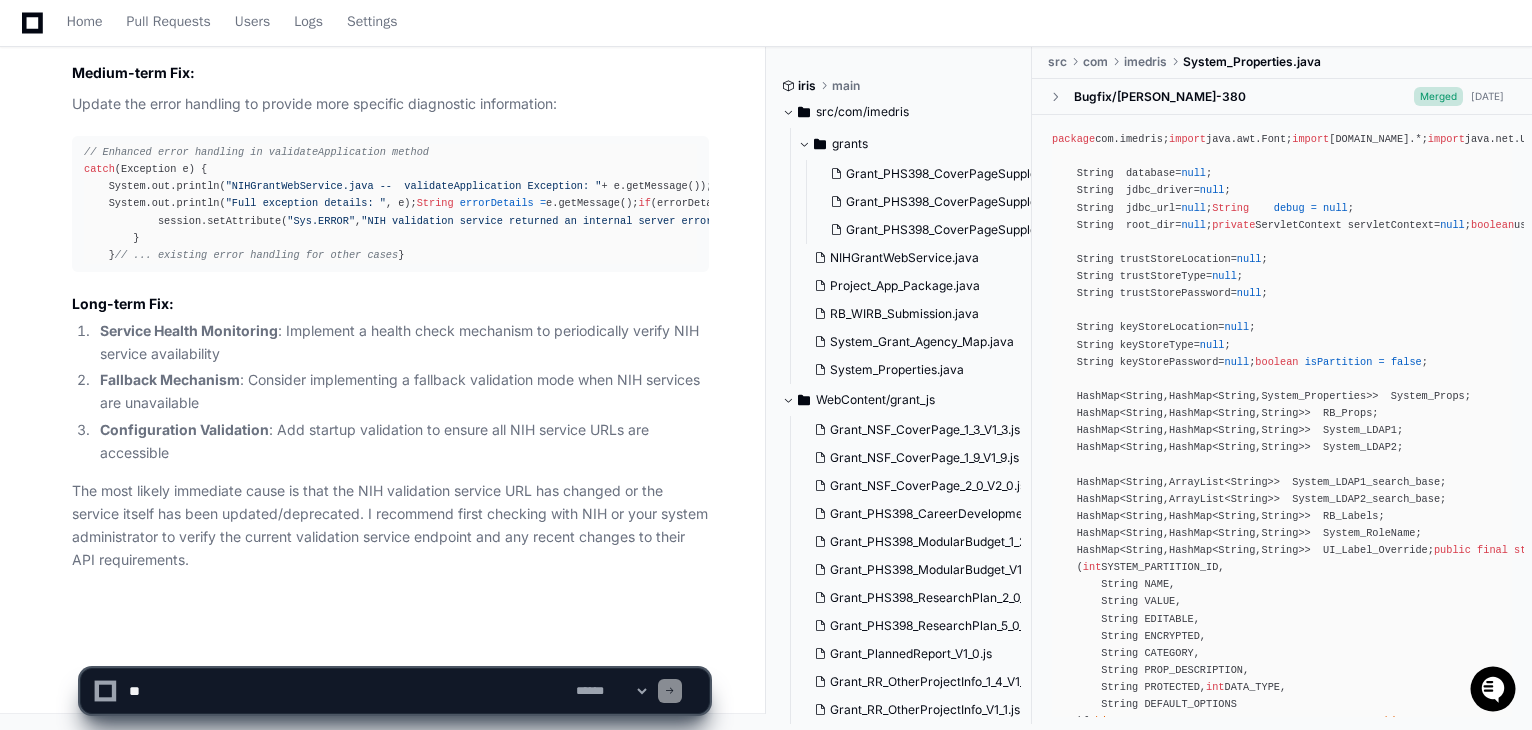 drag, startPoint x: 168, startPoint y: 692, endPoint x: 211, endPoint y: 689, distance: 43.104523 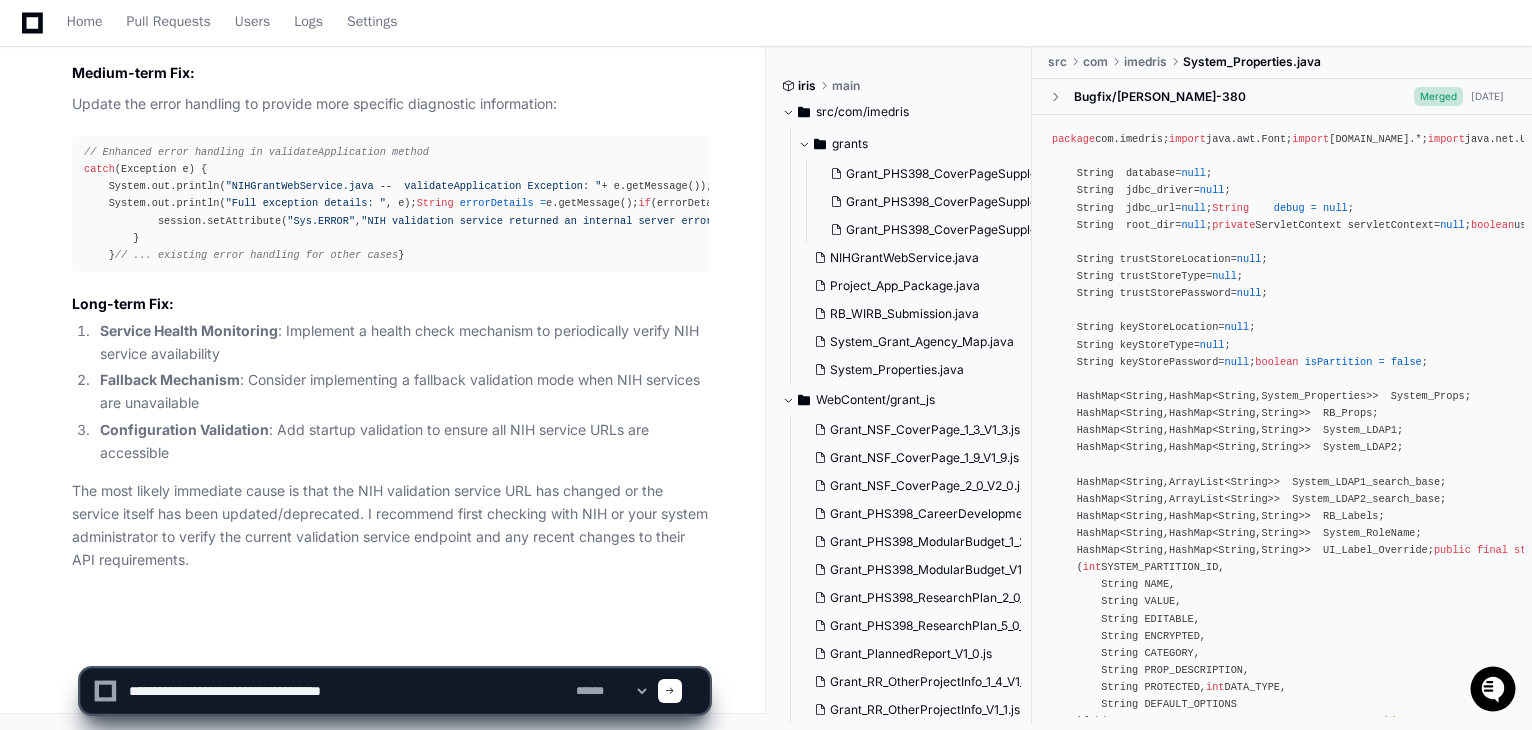 paste on "**********" 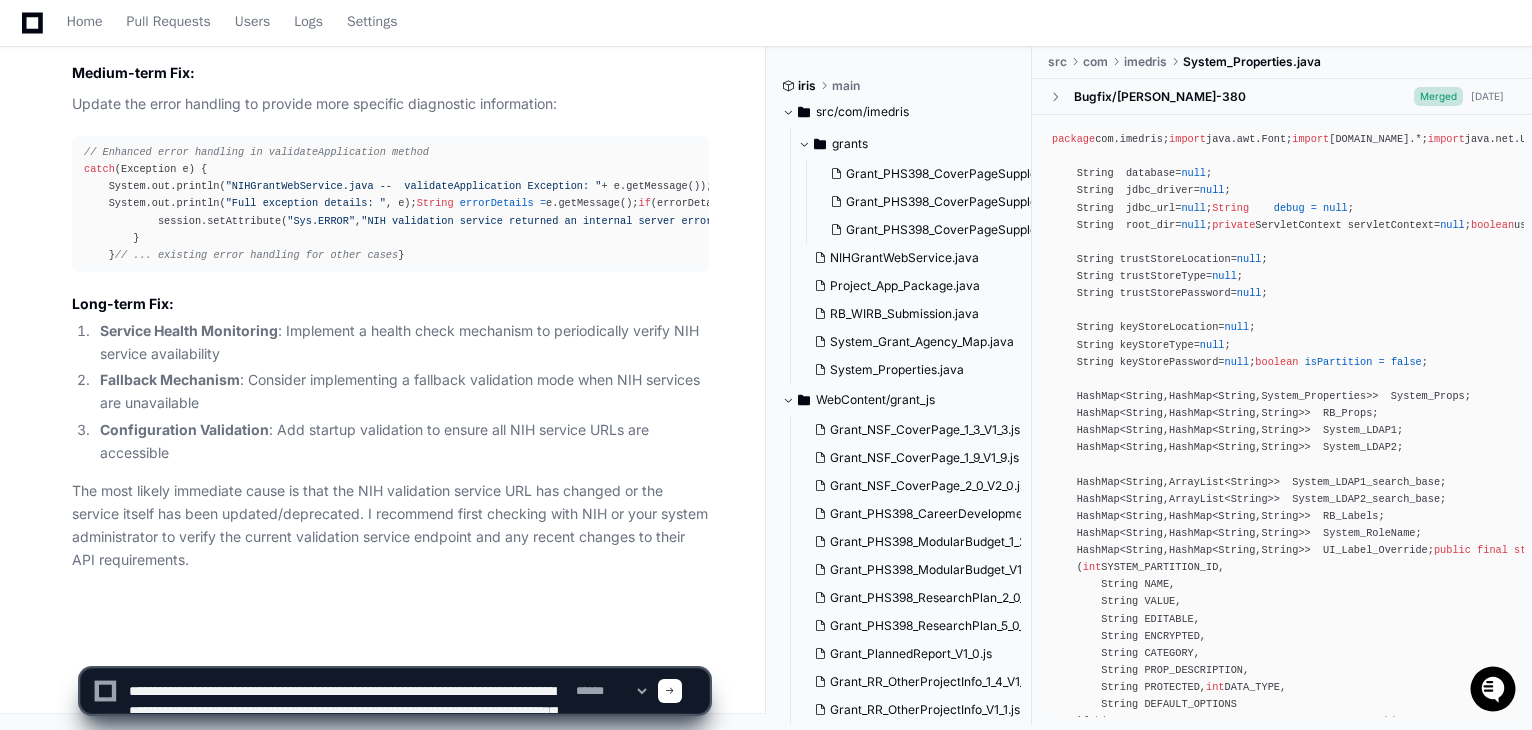 scroll, scrollTop: 6, scrollLeft: 0, axis: vertical 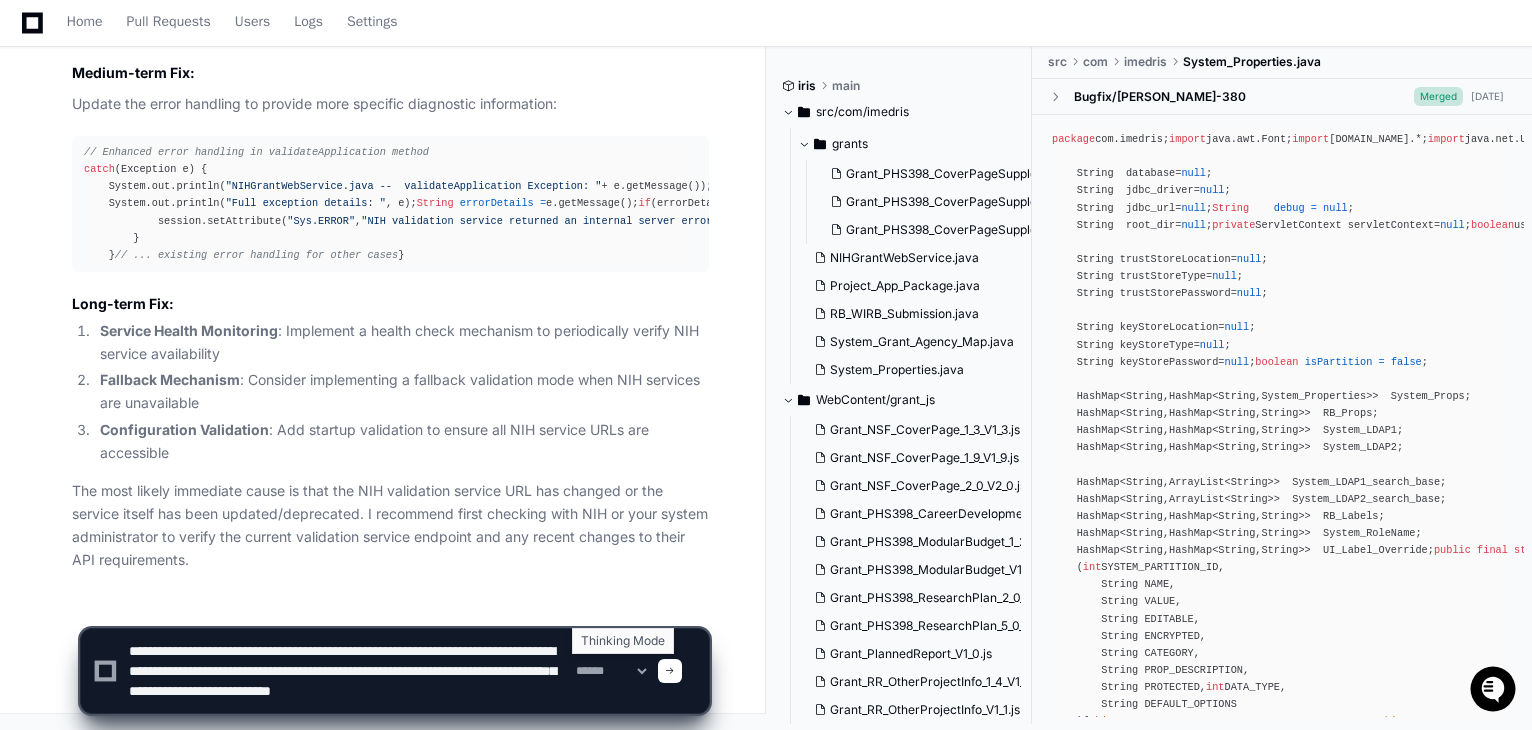 type on "**********" 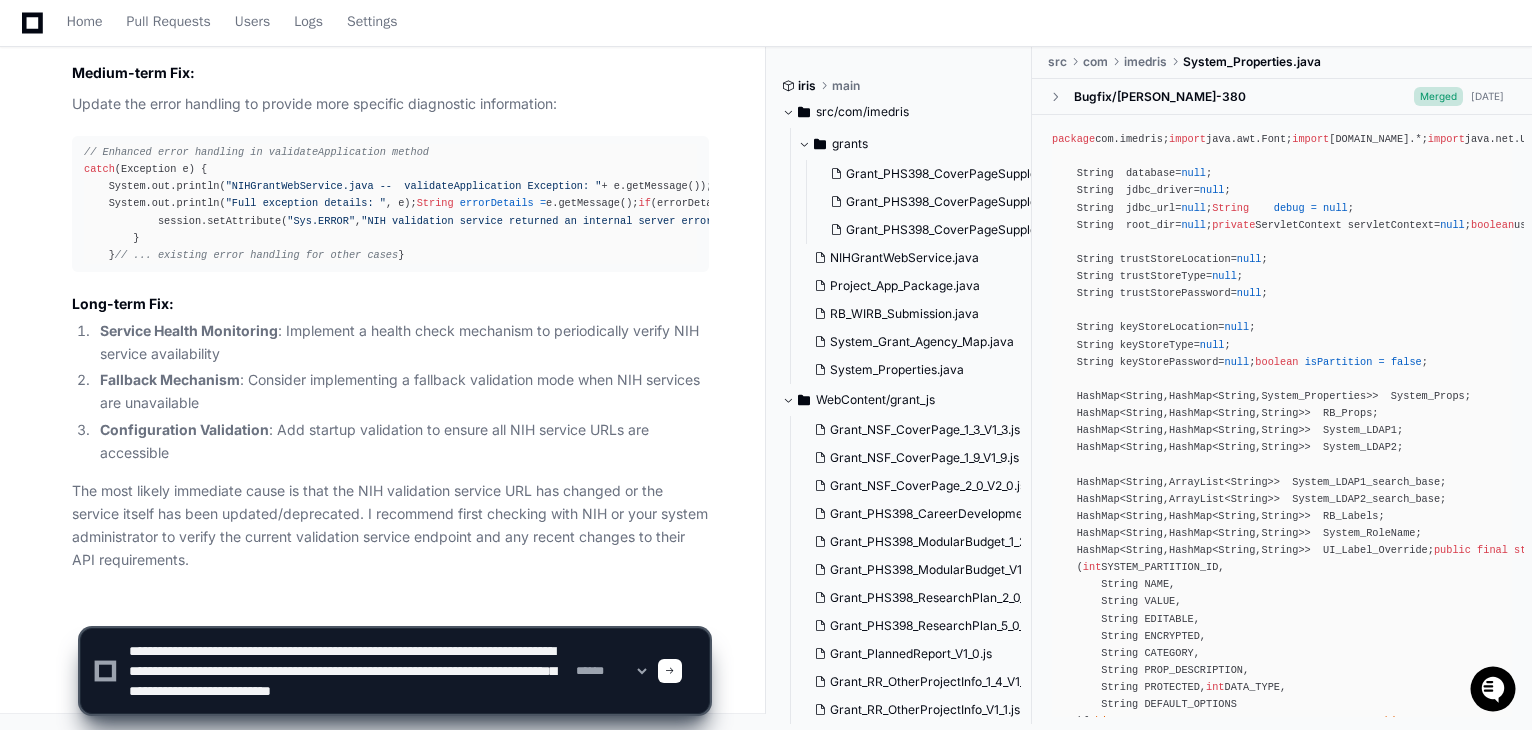 select on "*********" 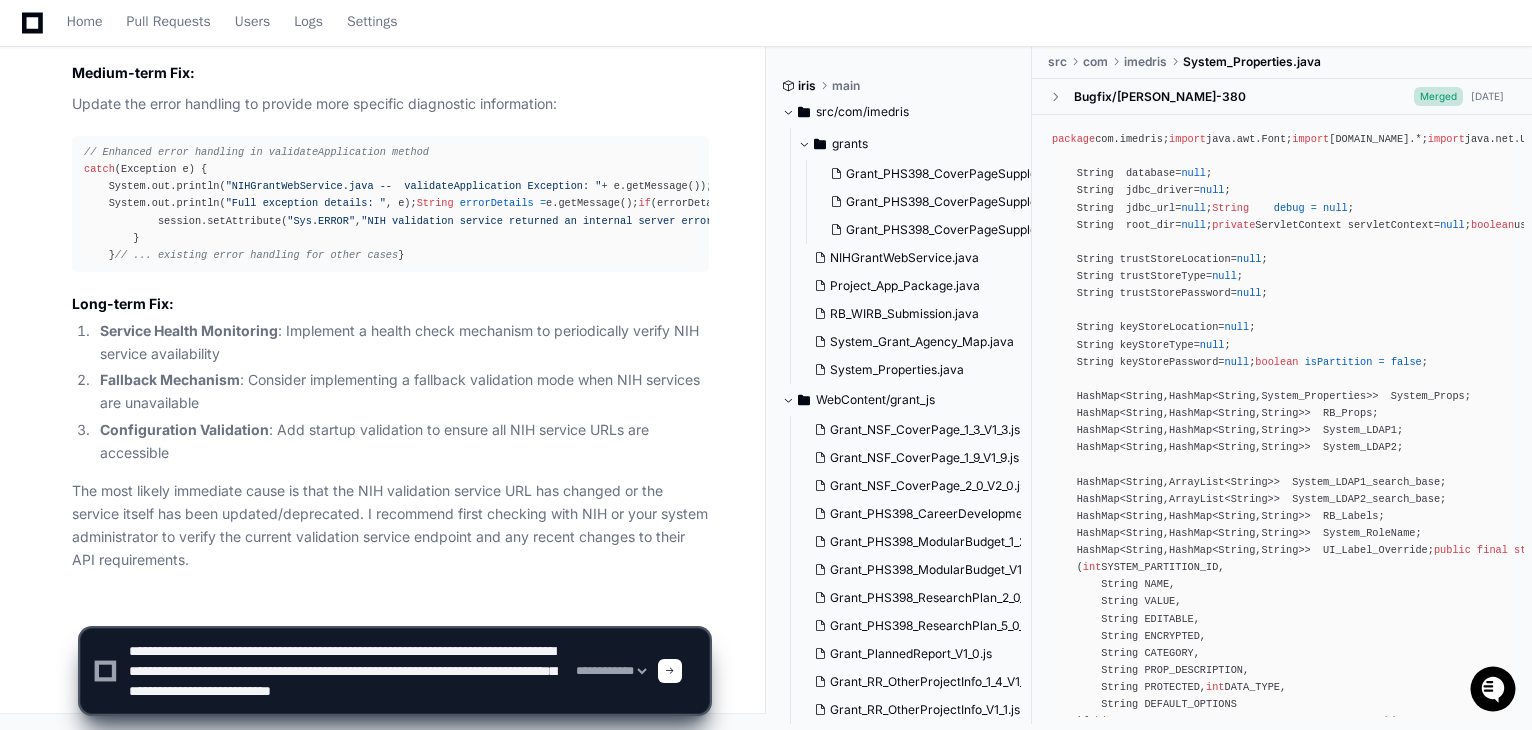 click on "**********" at bounding box center [611, 671] 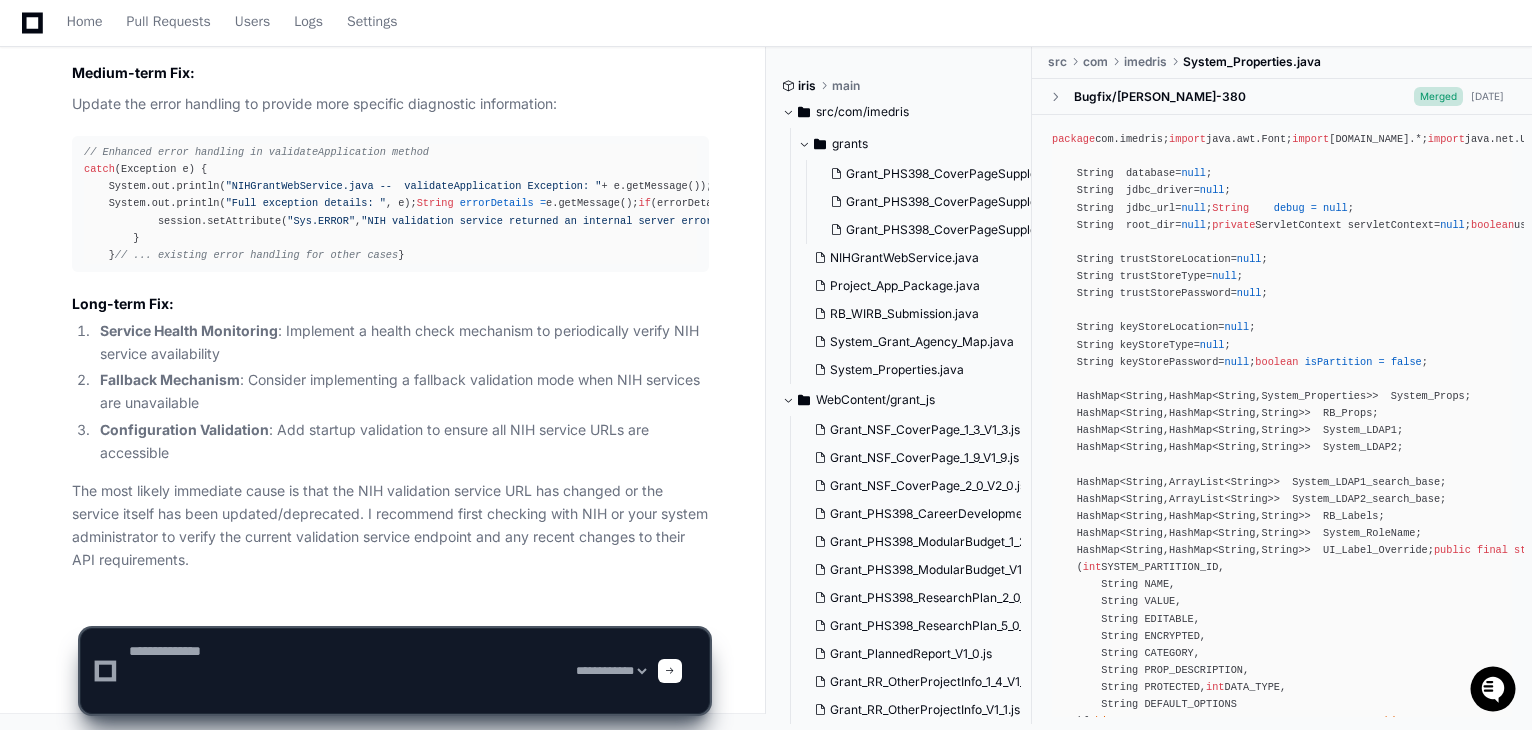 scroll, scrollTop: 0, scrollLeft: 0, axis: both 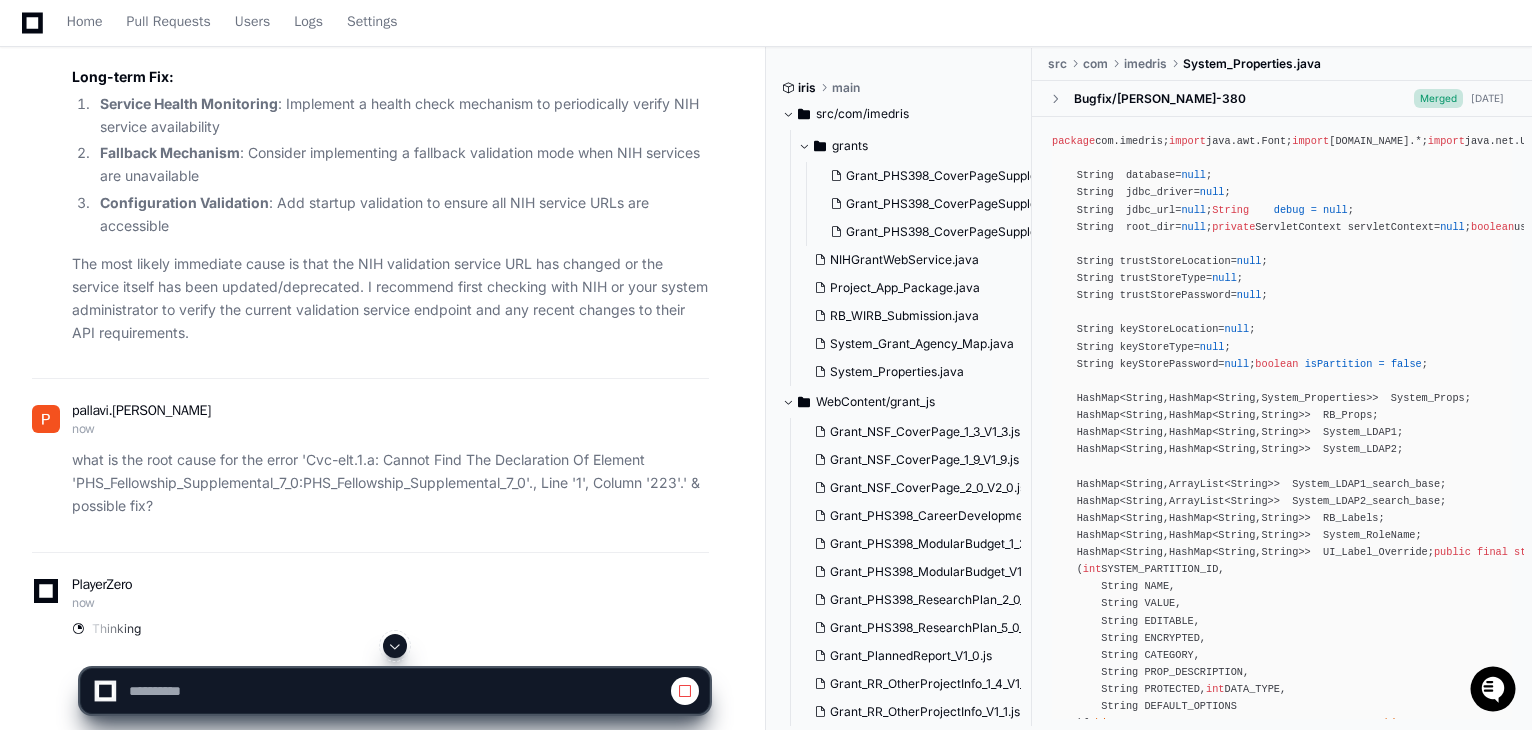 select on "*********" 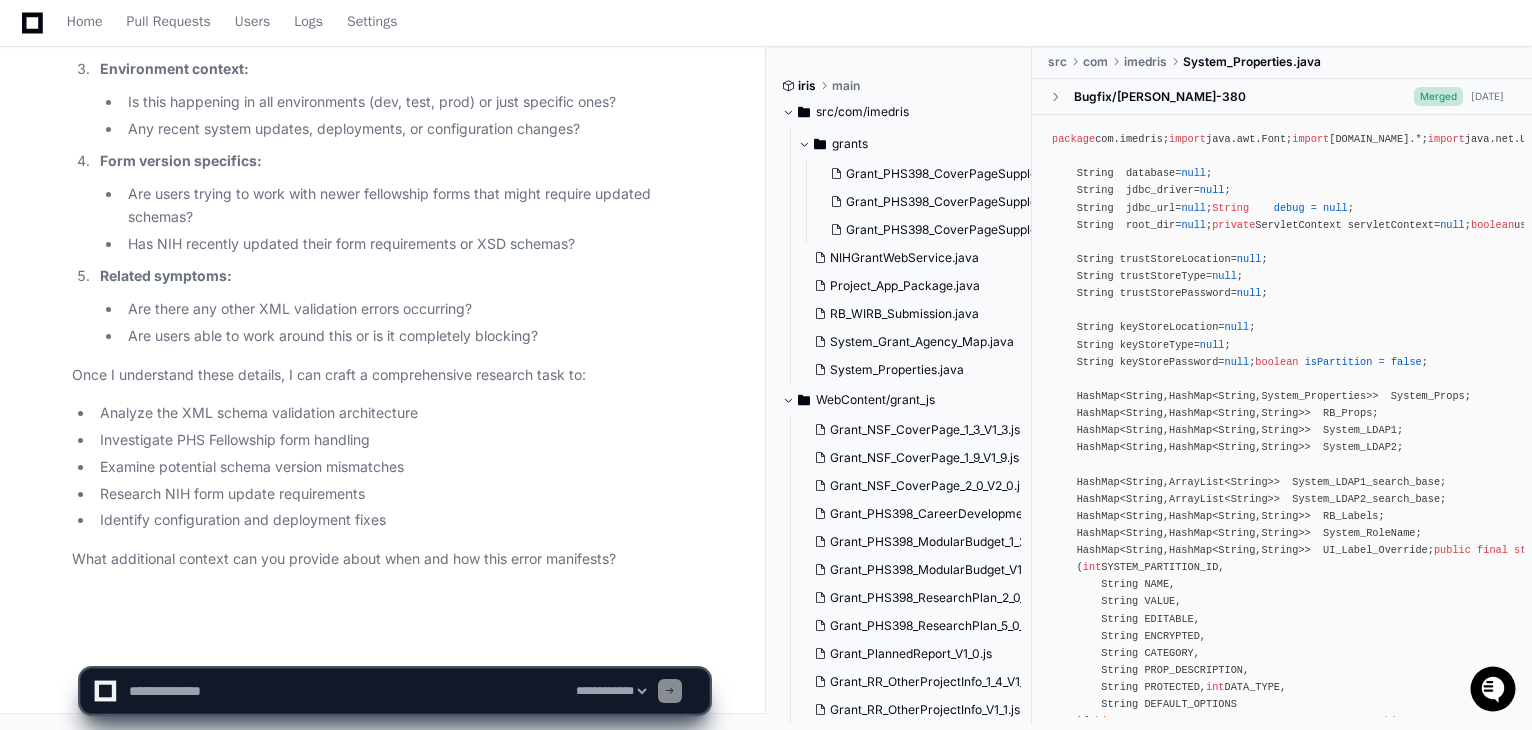 scroll, scrollTop: 3783, scrollLeft: 0, axis: vertical 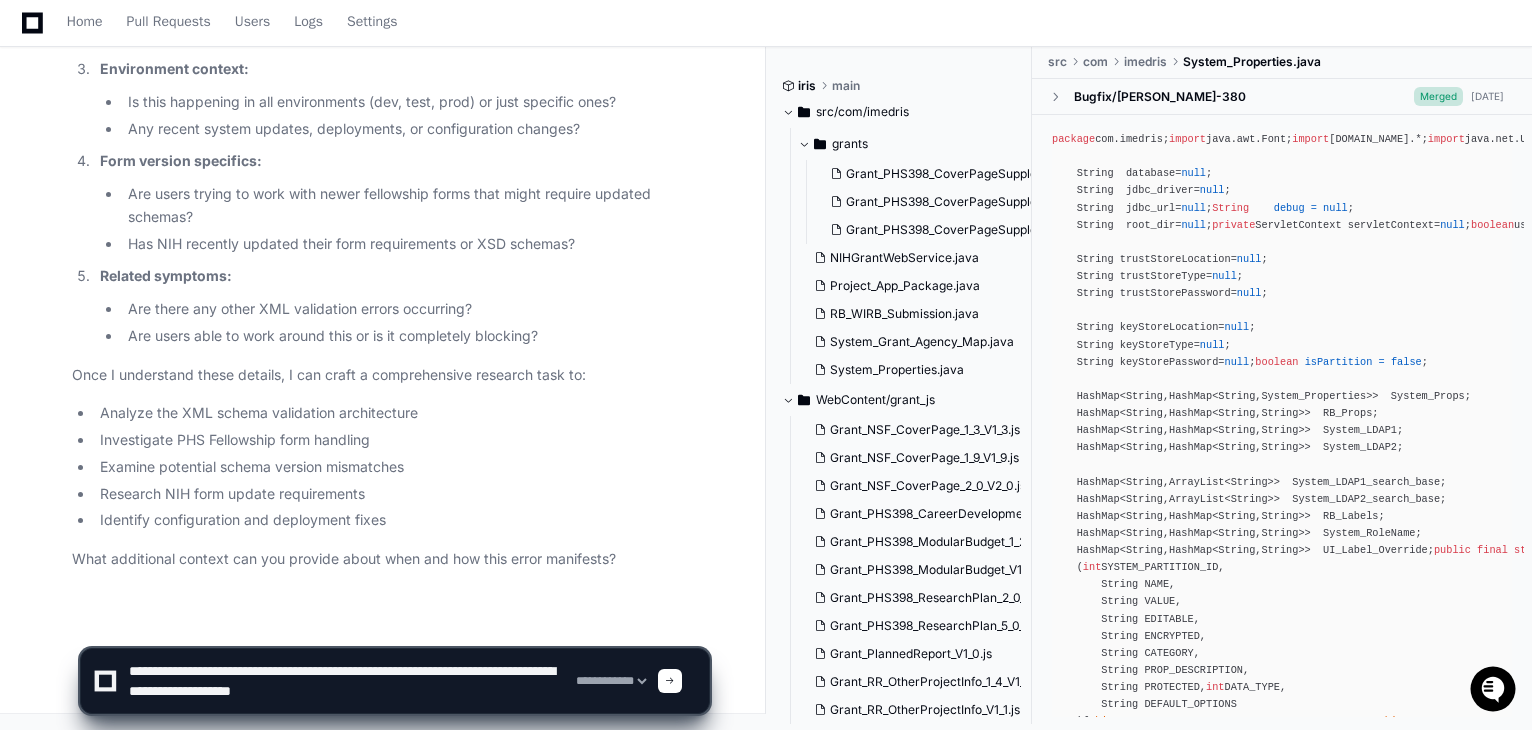 type on "**********" 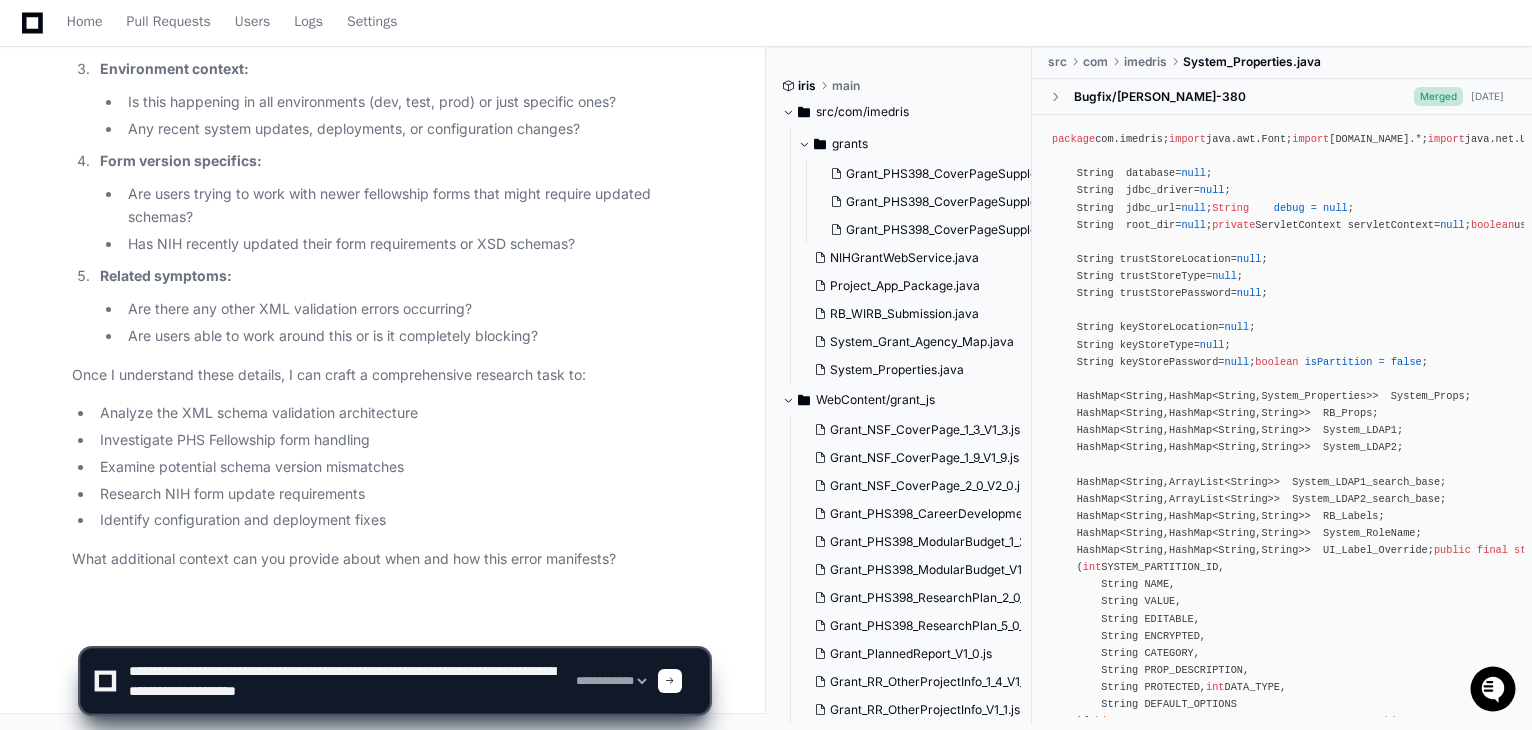 type 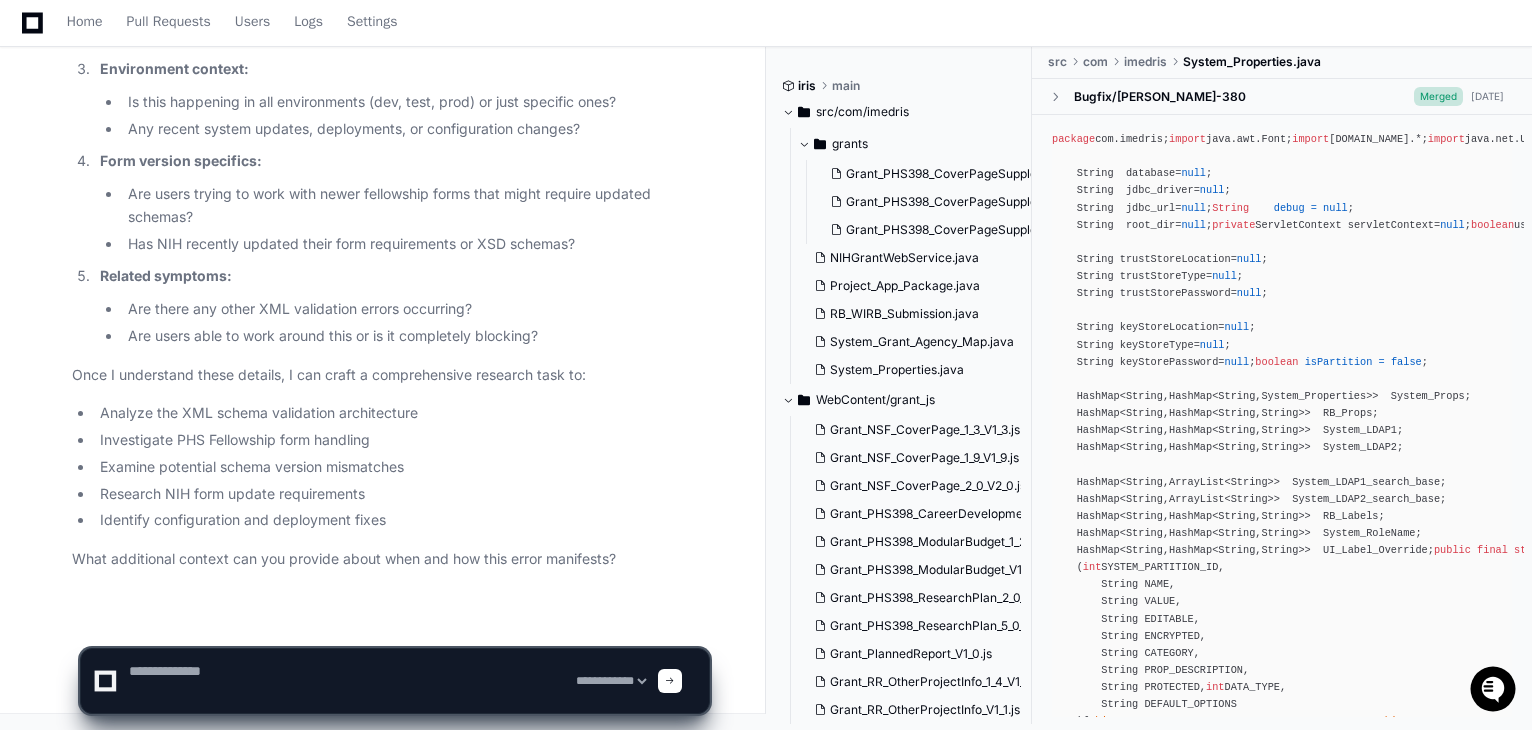 scroll, scrollTop: 0, scrollLeft: 0, axis: both 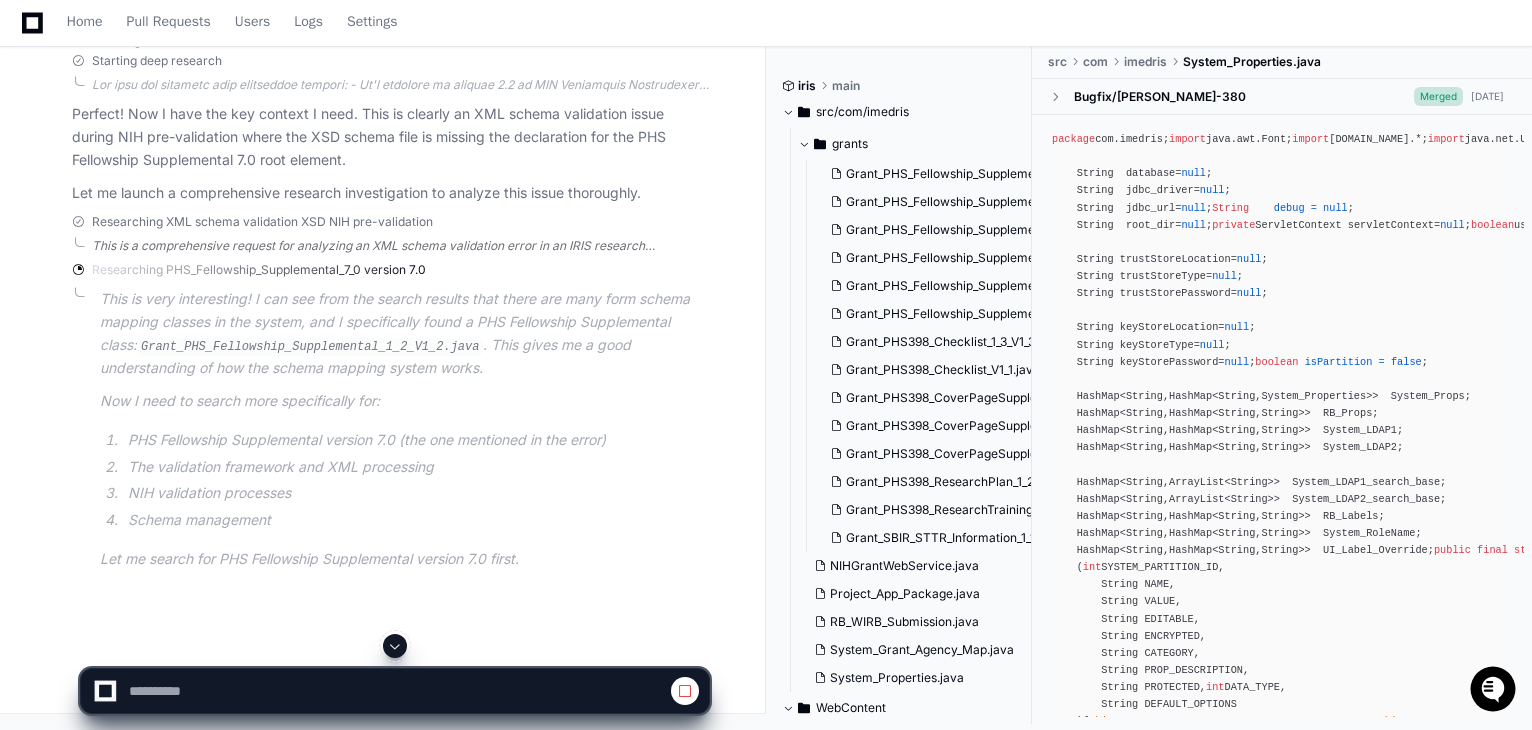 click on "This is a comprehensive request for analyzing an XML schema validation error in an IRIS research compliance system. The specific error is about a missing element declaration for 'PHS_Fellowship_Supplemental_7_0:PHS_Fellowship_Supplemental_7_0' when NIH pre-validation runs.
I need to conduct a thorough investigation covering multiple areas:
1. XML Schema Validation Architecture
2. PHS Fellowship Form Processing
3. Schema Management System
4. NIH Validation Process
5. Root Cause Analysis Focus Areas
6. Configuration and Deployment
7. Potential Solutions Investigation
Let me start by exploring the codebase to understand the structure and find relevant components. I'll begin with some broad searches to understand the codebase structure and then drill down into specific areas.
First, let me search for terms related to XML validation, PHS Fellowship, and NIH validation to get an understanding of the system." 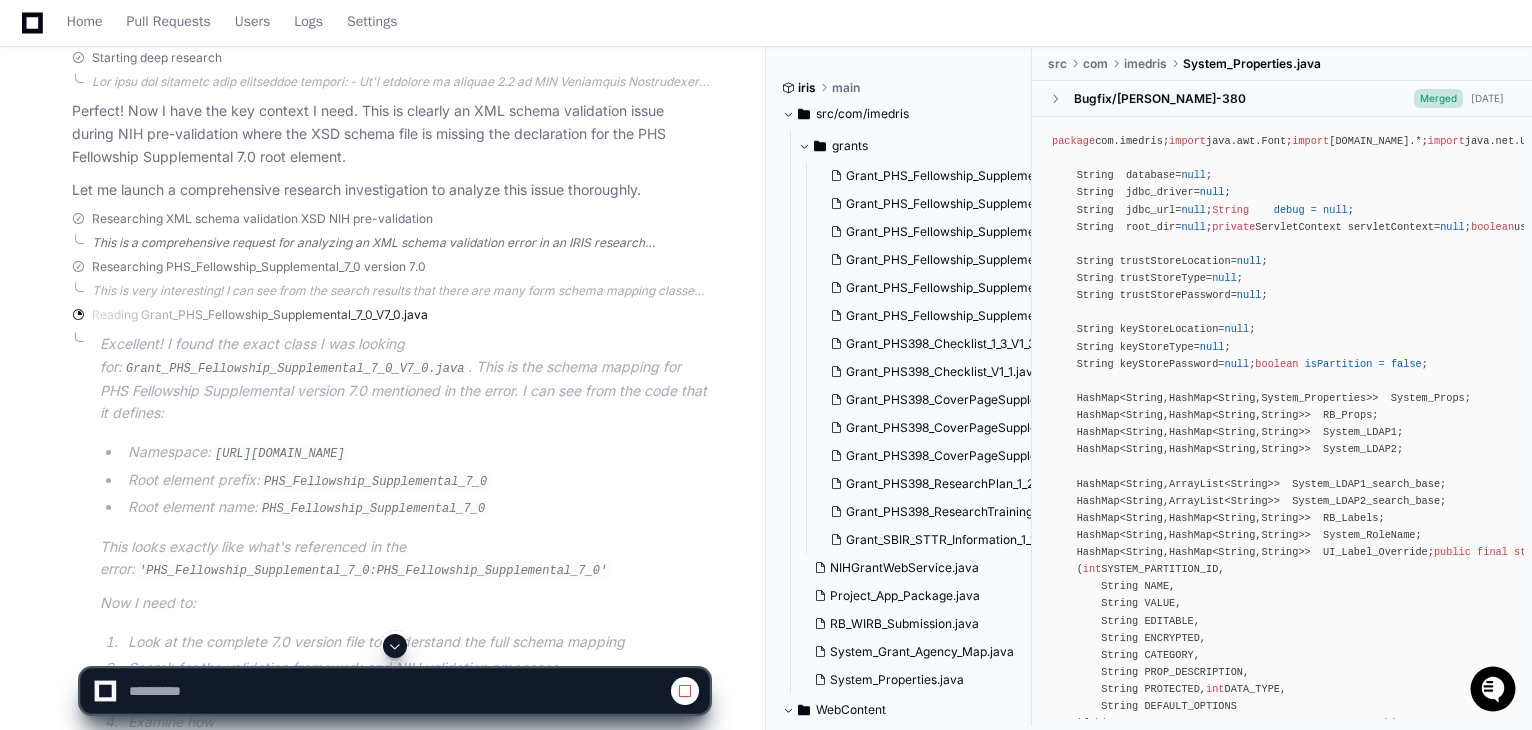 click on "This is a comprehensive request for analyzing an XML schema validation error in an IRIS research compliance system. The specific error is about a missing element declaration for 'PHS_Fellowship_Supplemental_7_0:PHS_Fellowship_Supplemental_7_0' when NIH pre-validation runs.
I need to conduct a thorough investigation covering multiple areas:
1. XML Schema Validation Architecture
2. PHS Fellowship Form Processing
3. Schema Management System
4. NIH Validation Process
5. Root Cause Analysis Focus Areas
6. Configuration and Deployment
7. Potential Solutions Investigation
Let me start by exploring the codebase to understand the structure and find relevant components. I'll begin with some broad searches to understand the codebase structure and then drill down into specific areas.
First, let me search for terms related to XML validation, PHS Fellowship, and NIH validation to get an understanding of the system." 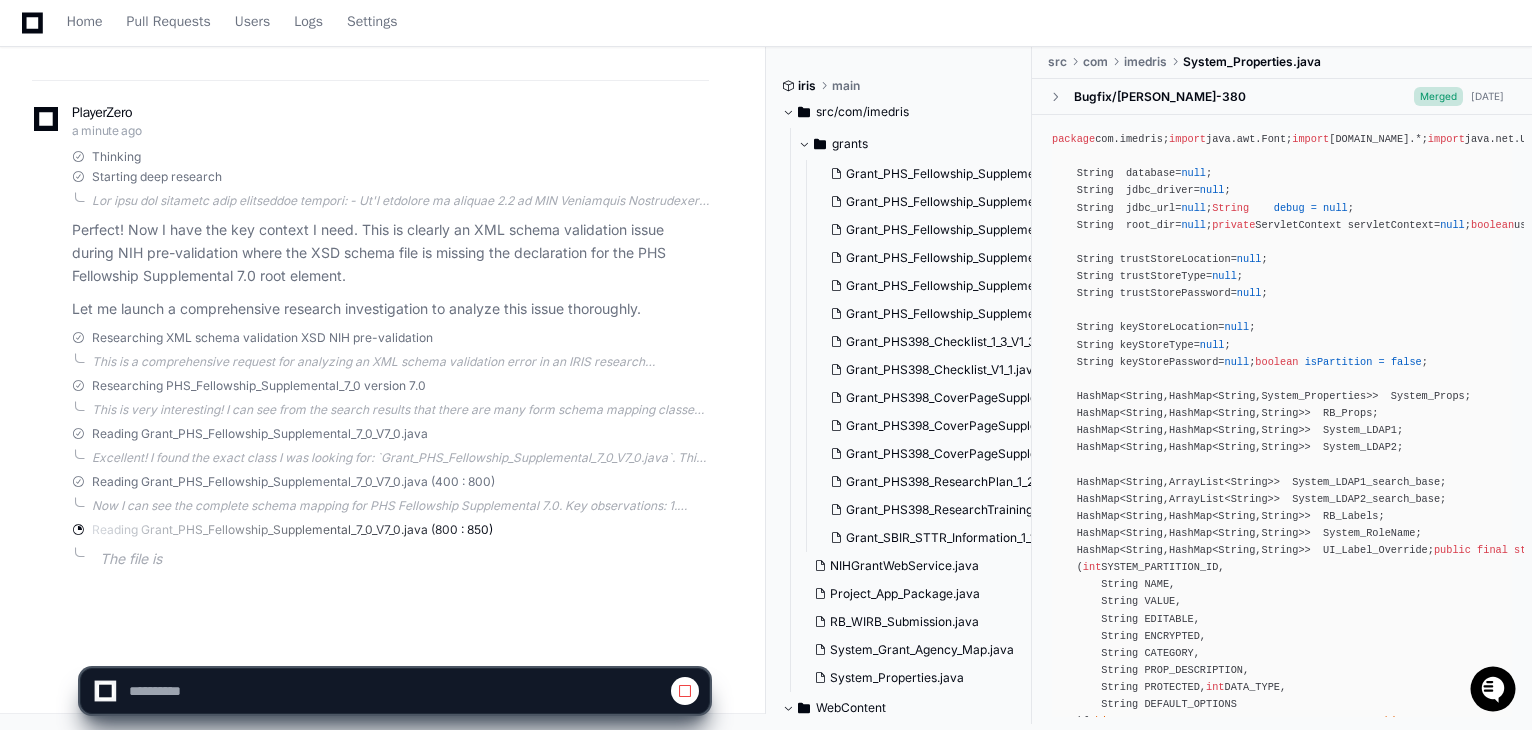 scroll, scrollTop: 4457, scrollLeft: 0, axis: vertical 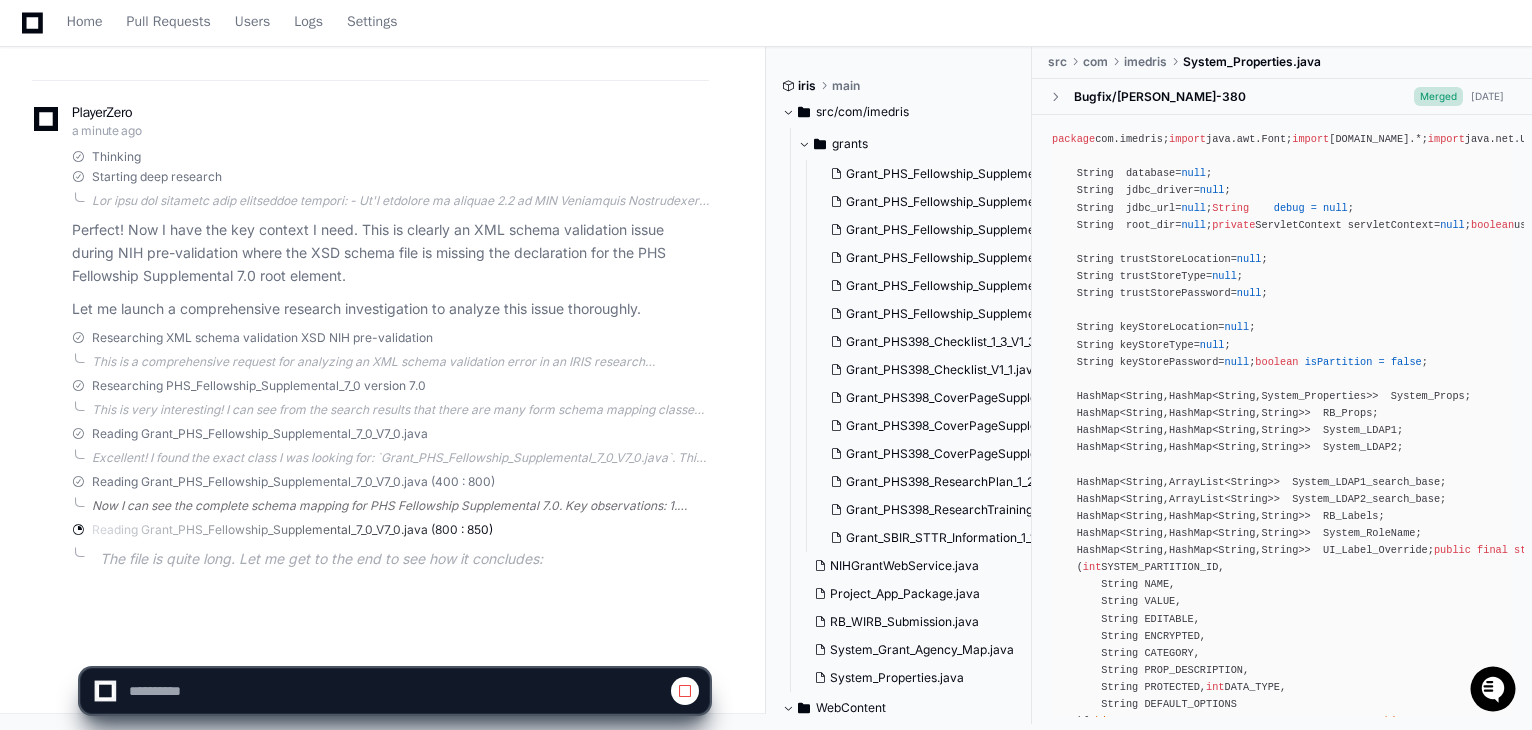click on "Now I can see the complete schema mapping for PHS Fellowship Supplemental 7.0. Key observations:
1. **Root Element Configuration (Lines 40-46)**:
- Prefix: `PHS_Fellowship_Supplemental_7_0`
- Localname: `PHS_Fellowship_Supplemental_7_0`
- Namespace: `http://apply.grants.gov/forms/PHS_Fellowship_Supplemental_7_0-V7.0`
- Path: `/ROOT/PHS_Fellowship_Supplemental_7_0`
2. **This exactly matches the error**: `'PHS_Fellowship_Supplemental_7_0:PHS_Fellowship_Supplemental_7_0'`
The file seems to be truncated. Let me see if there are more lines:" 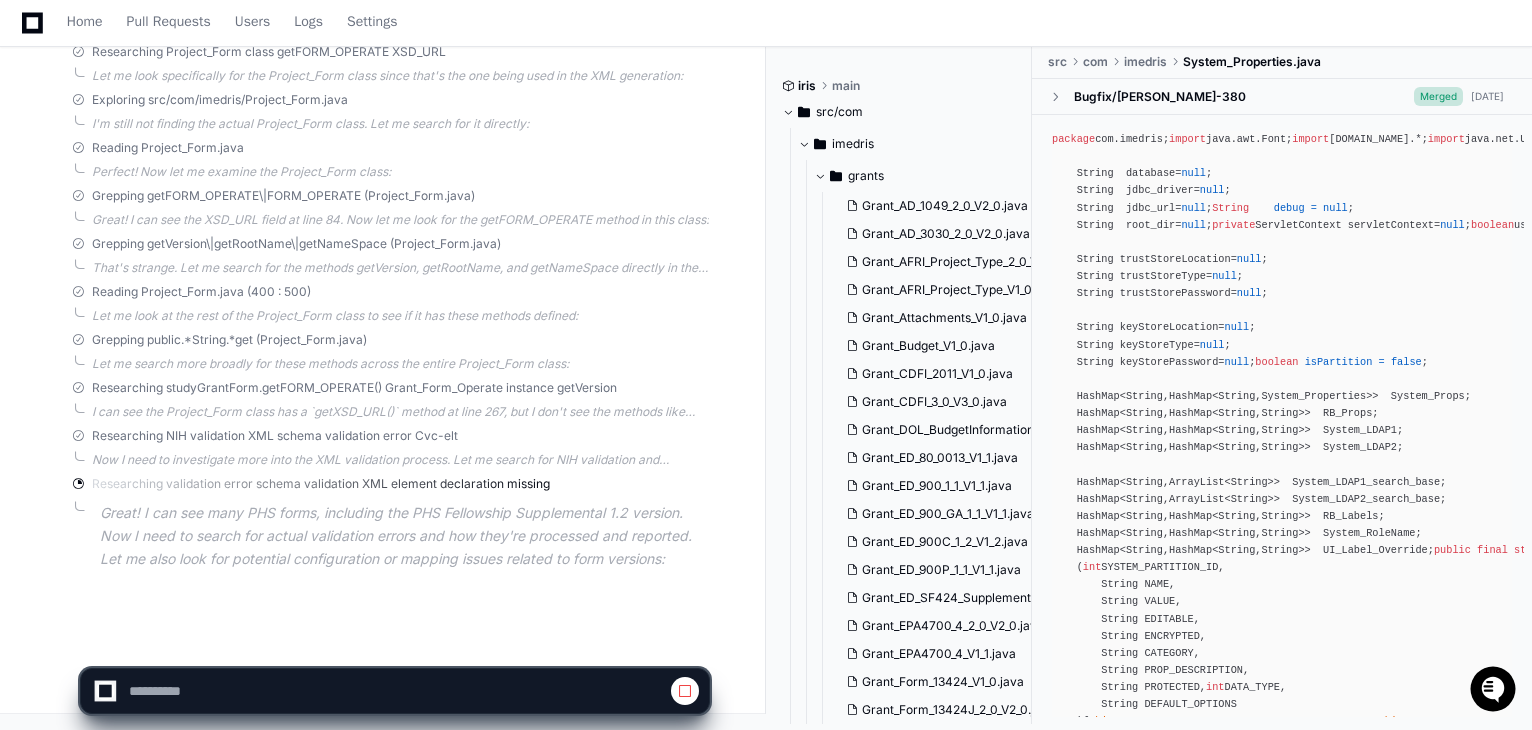 scroll, scrollTop: 6347, scrollLeft: 0, axis: vertical 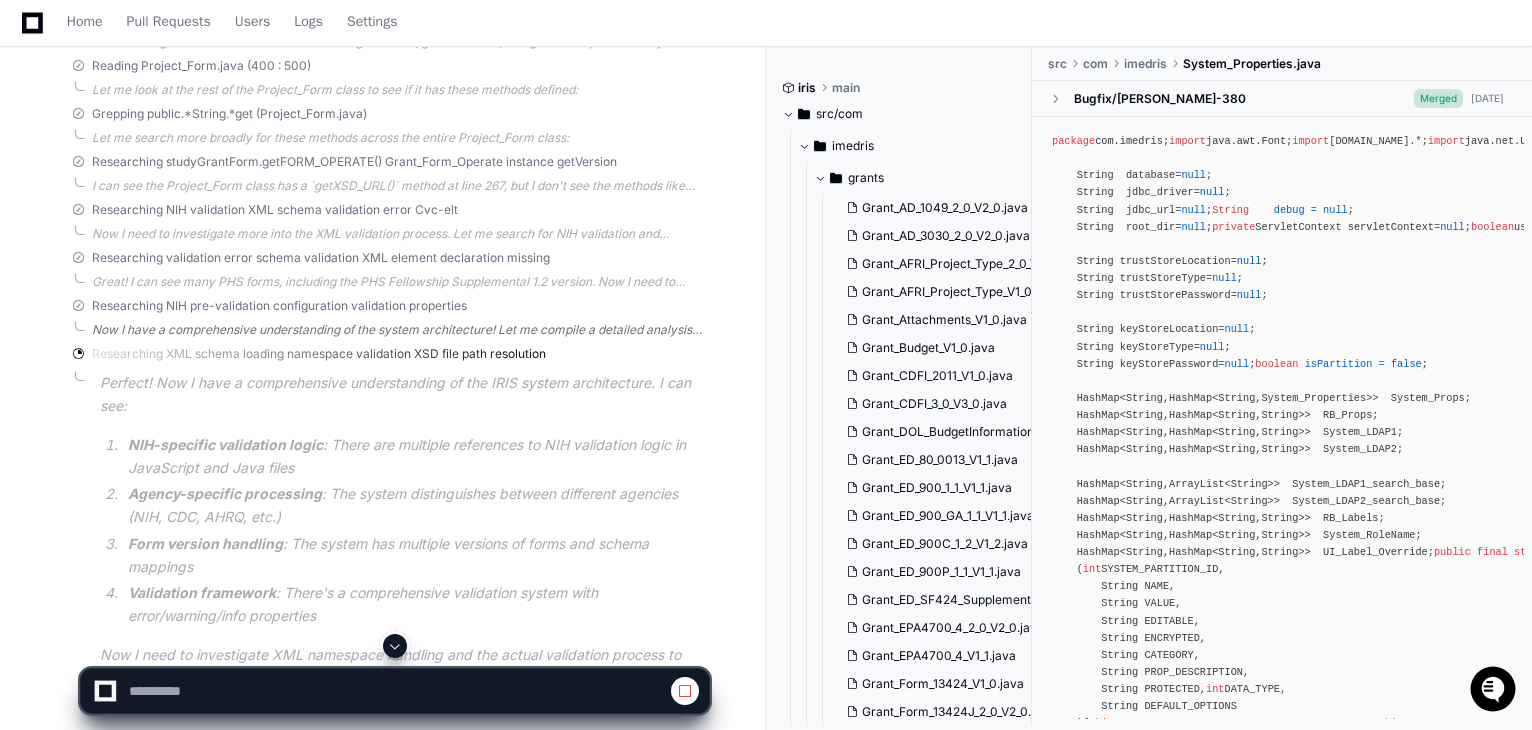 click on "Now I have a comprehensive understanding of the system architecture! Let me compile a detailed analysis report based on my findings. I need to look for any validation error configuration files or NIH-specific validation configuration. Let me search for that:" 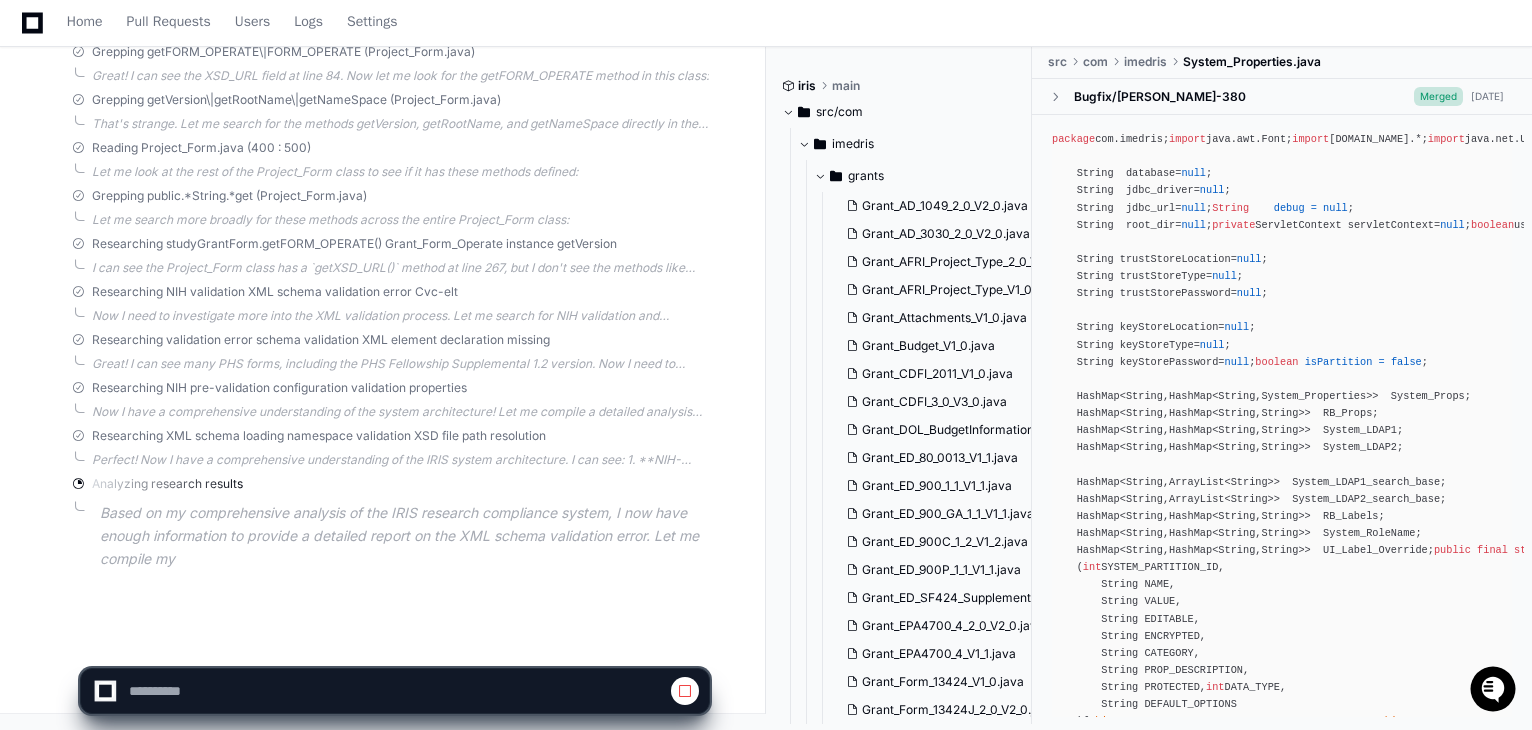scroll, scrollTop: 6491, scrollLeft: 0, axis: vertical 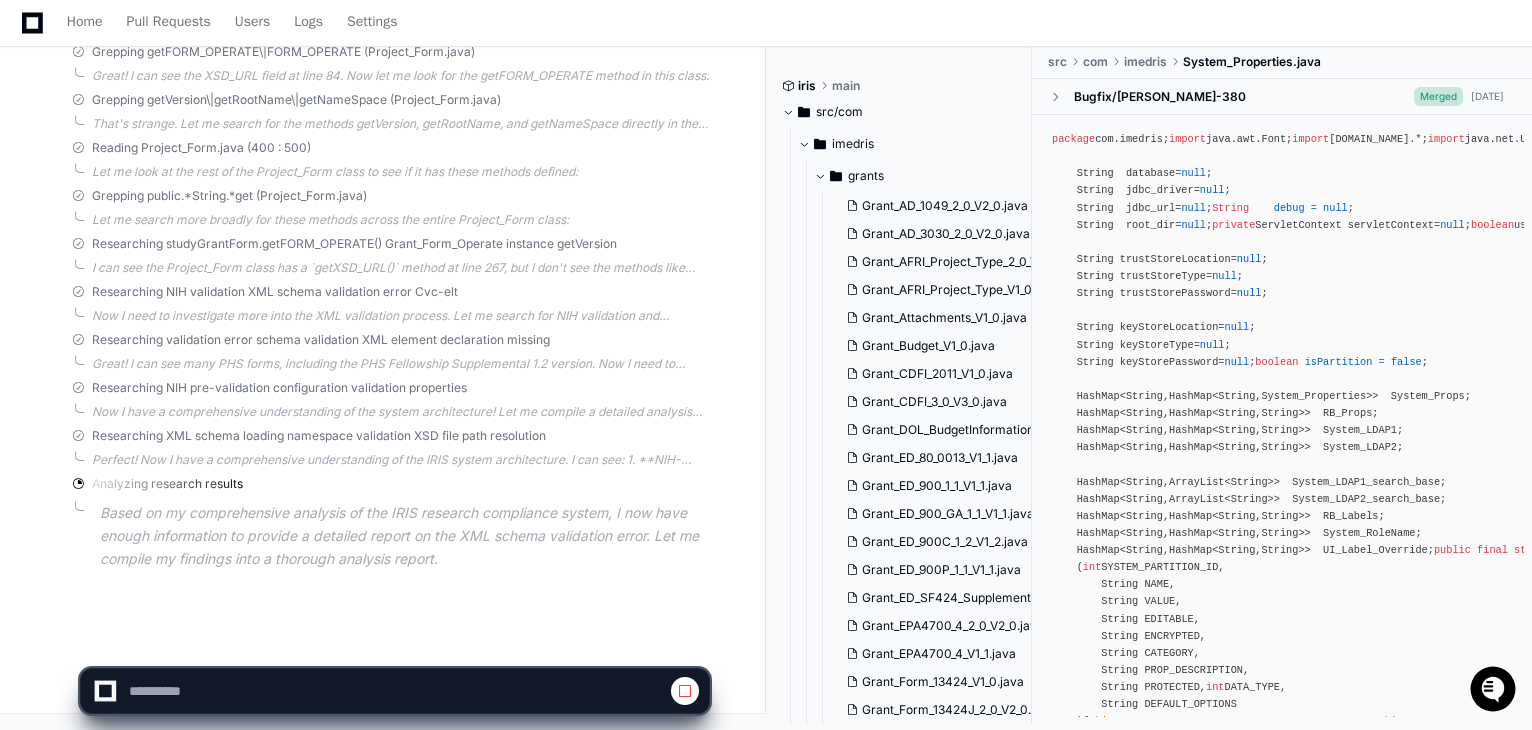 click on "package  com.imedris;
import  java.awt.Font;
import  java.io.*;
import  java.net.URL;
import  java.sql.*;
import  java.util.*;
import  javax.servlet.ServletContext;
import  javax.servlet.http.HttpSession;
import  com.aspose.words.*;
import  com.imedris.logger.System_Logger;
public   class   System_Properties   extends   Thread
{
public   static   System_Properties   Sys_Prop   =   null  ;
boolean   isLoaded   =   false ;
boolean   isOracle   =   false ;
boolean   isMSSQL   =   false ;
boolean   ismySQL   =   false ;
private   Boolean   USE_PARALLEL_SESSIONS   =   null ;
String  database= null ;
String  jdbc_driver= null ;
String  jdbc_url= null ;
String 	 debug   =   null ;
String  root_dir= null ;
private  ServletContext servletContext= null ;
boolean  useSSL= false ;
String trustStoreLocation= null ;
String trustStoreType= null ;
String trustStorePassword= null ;
String keyStoreLocation= null null null" 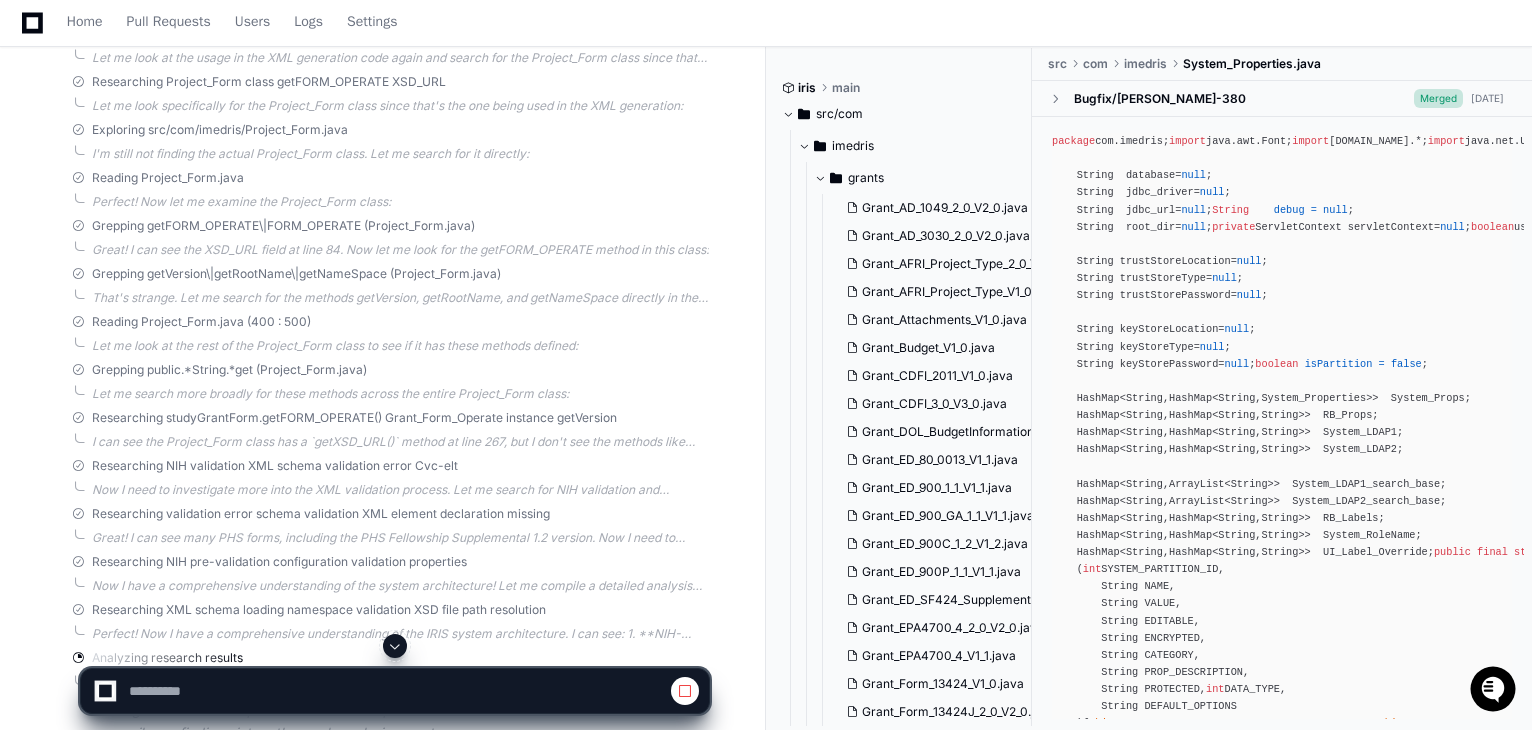 scroll, scrollTop: 6491, scrollLeft: 0, axis: vertical 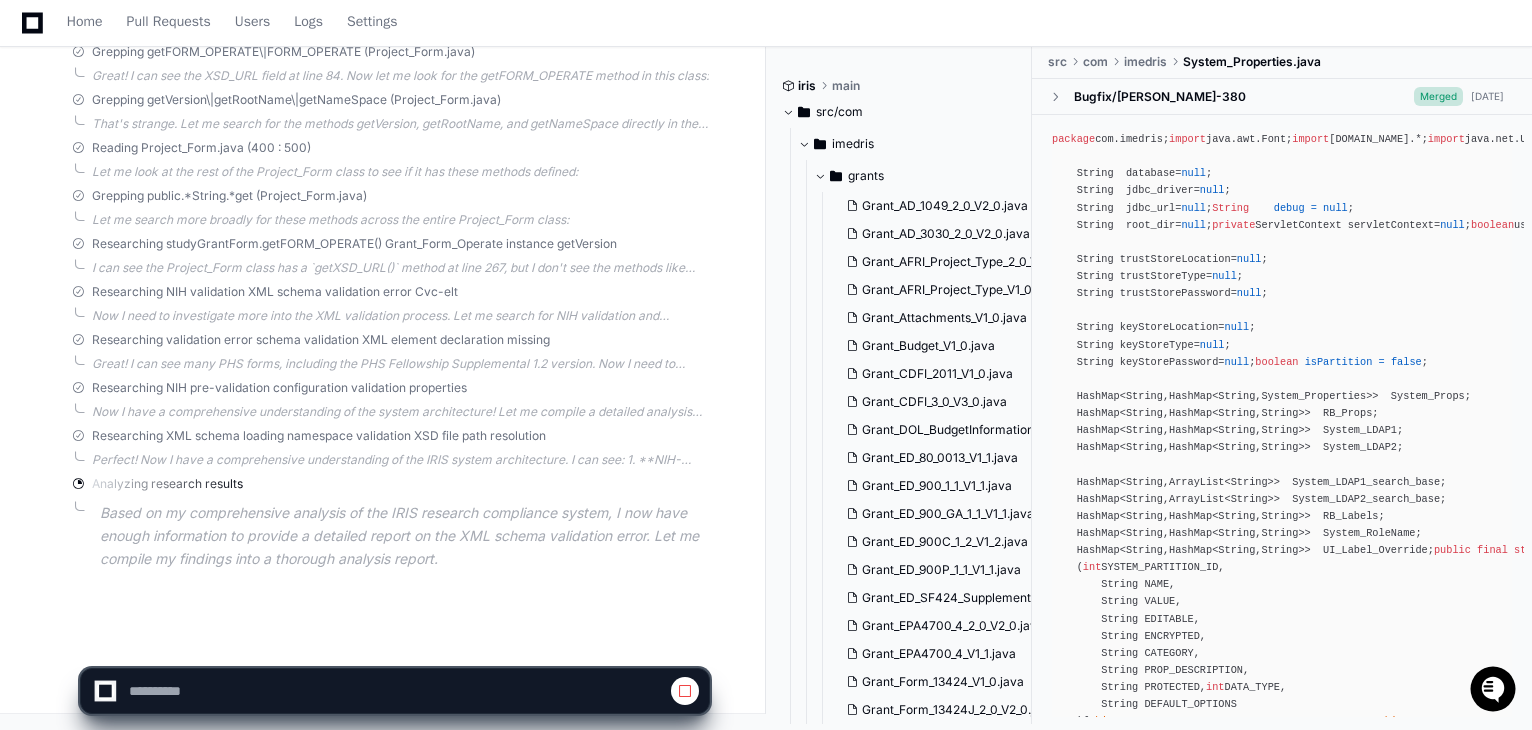 select on "*********" 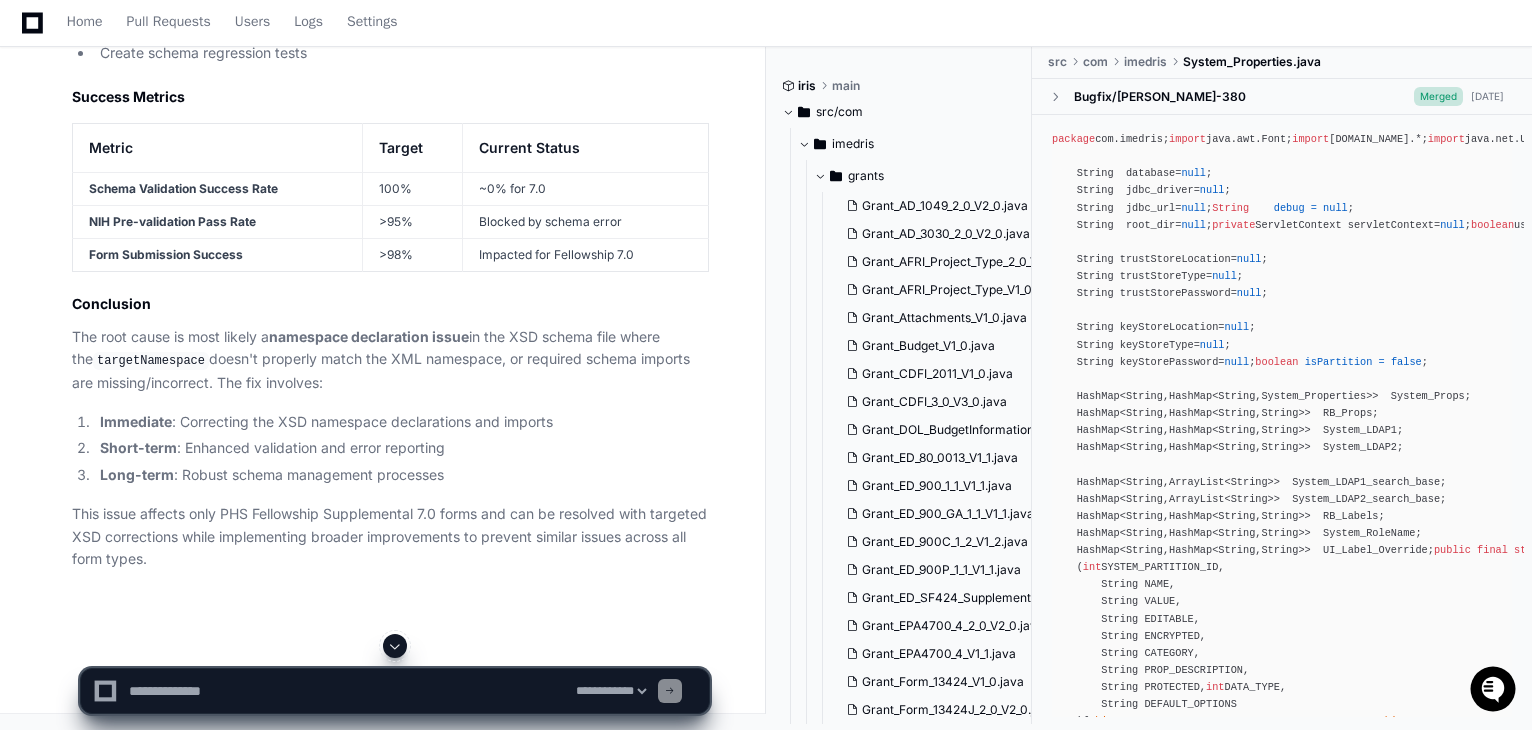 scroll, scrollTop: 11686, scrollLeft: 0, axis: vertical 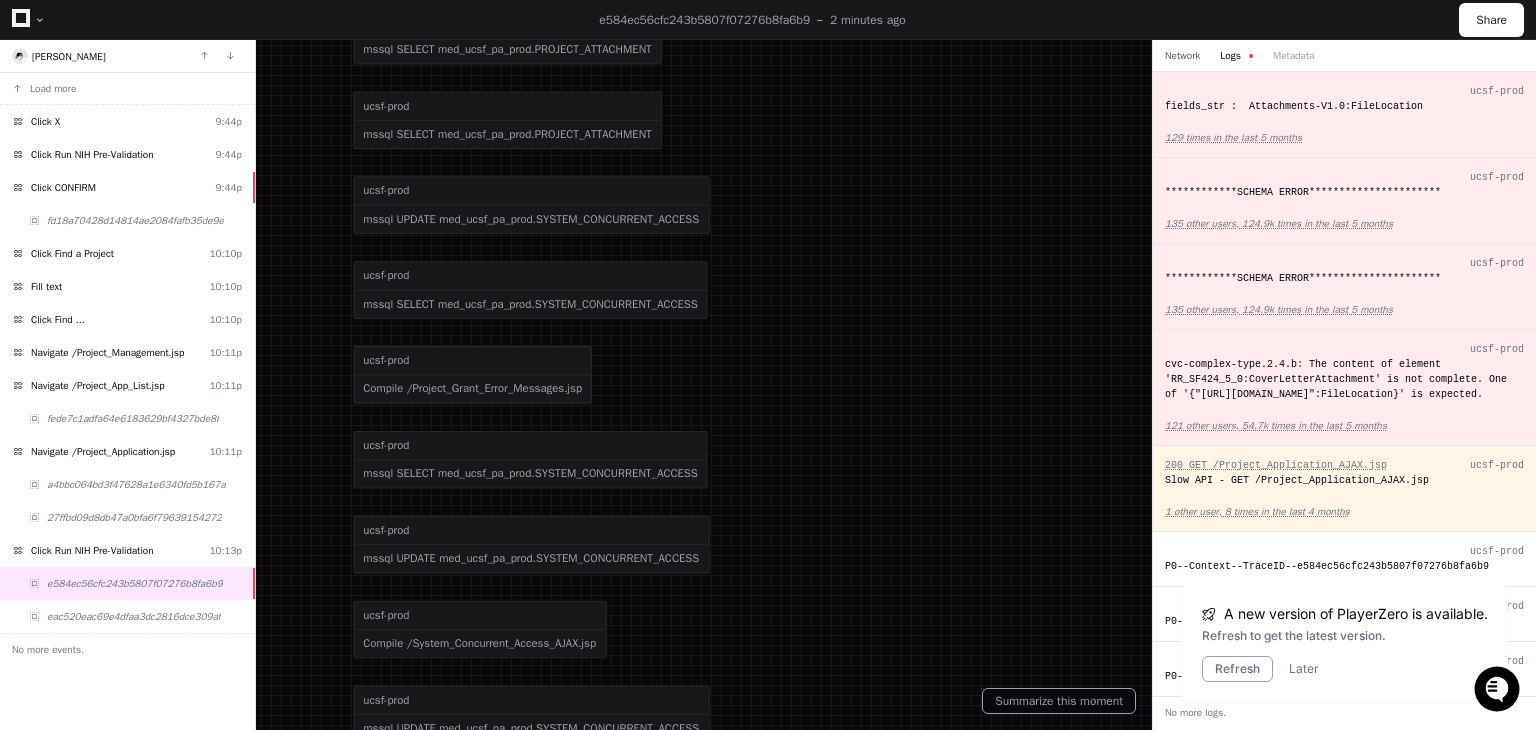 click on "Network" 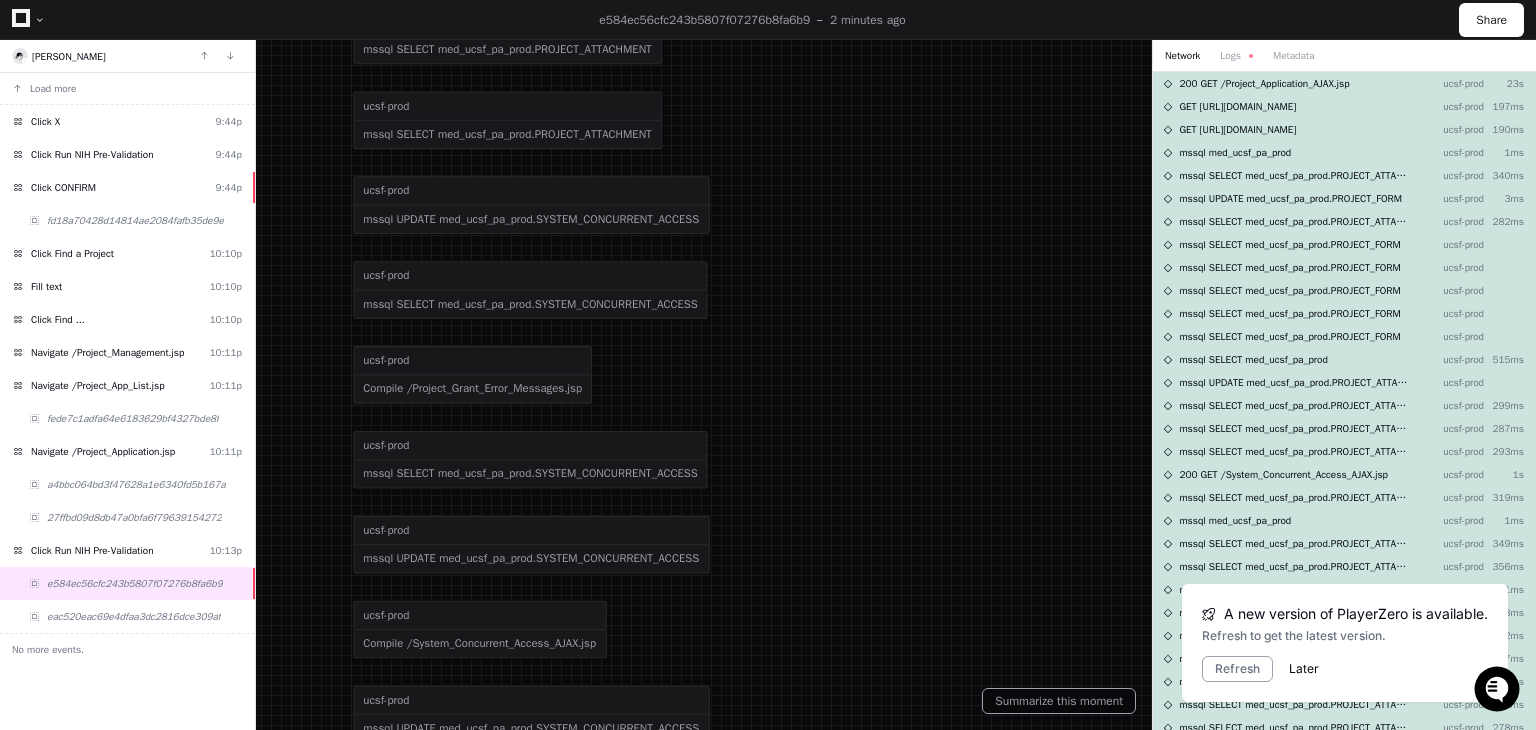 click on "Later" at bounding box center [1304, 669] 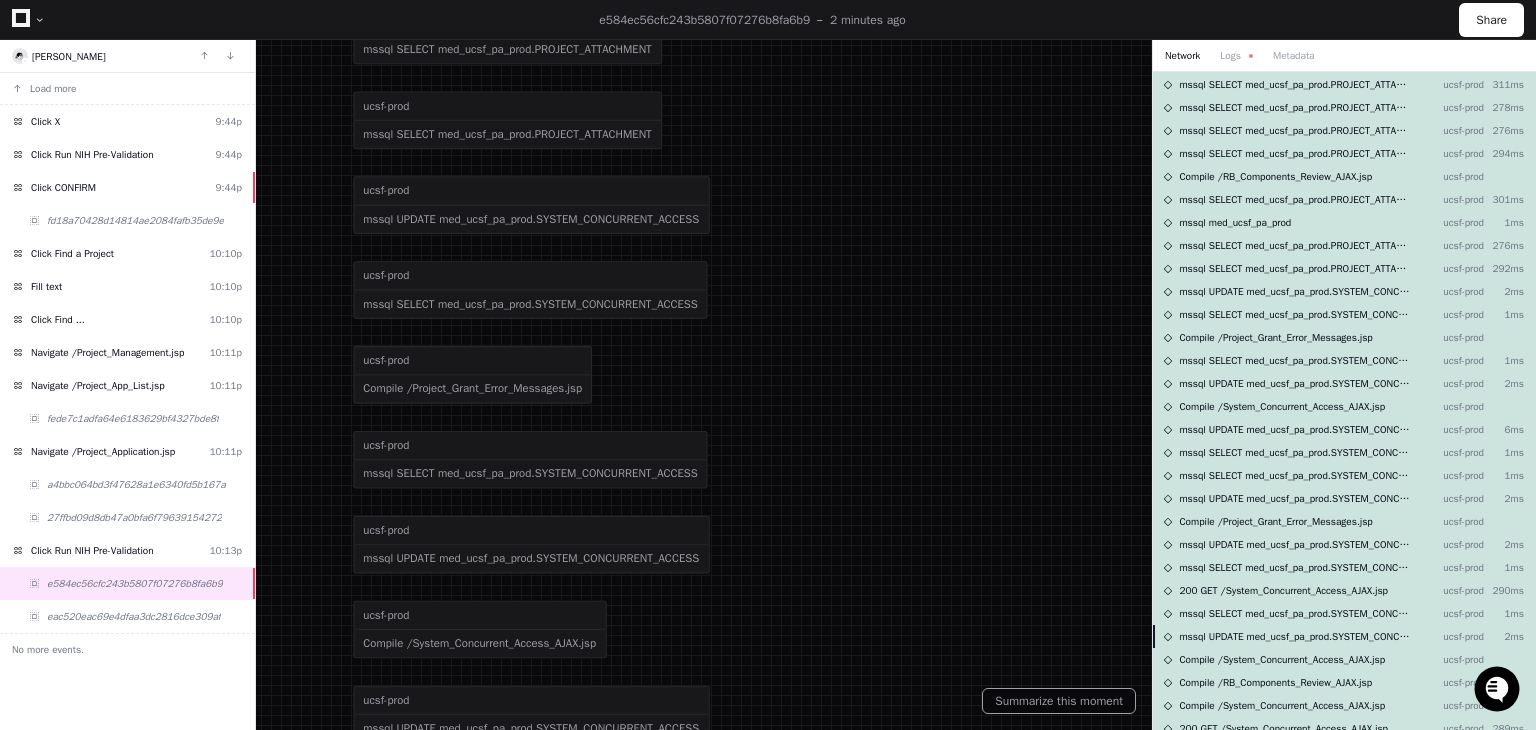 scroll, scrollTop: 802, scrollLeft: 0, axis: vertical 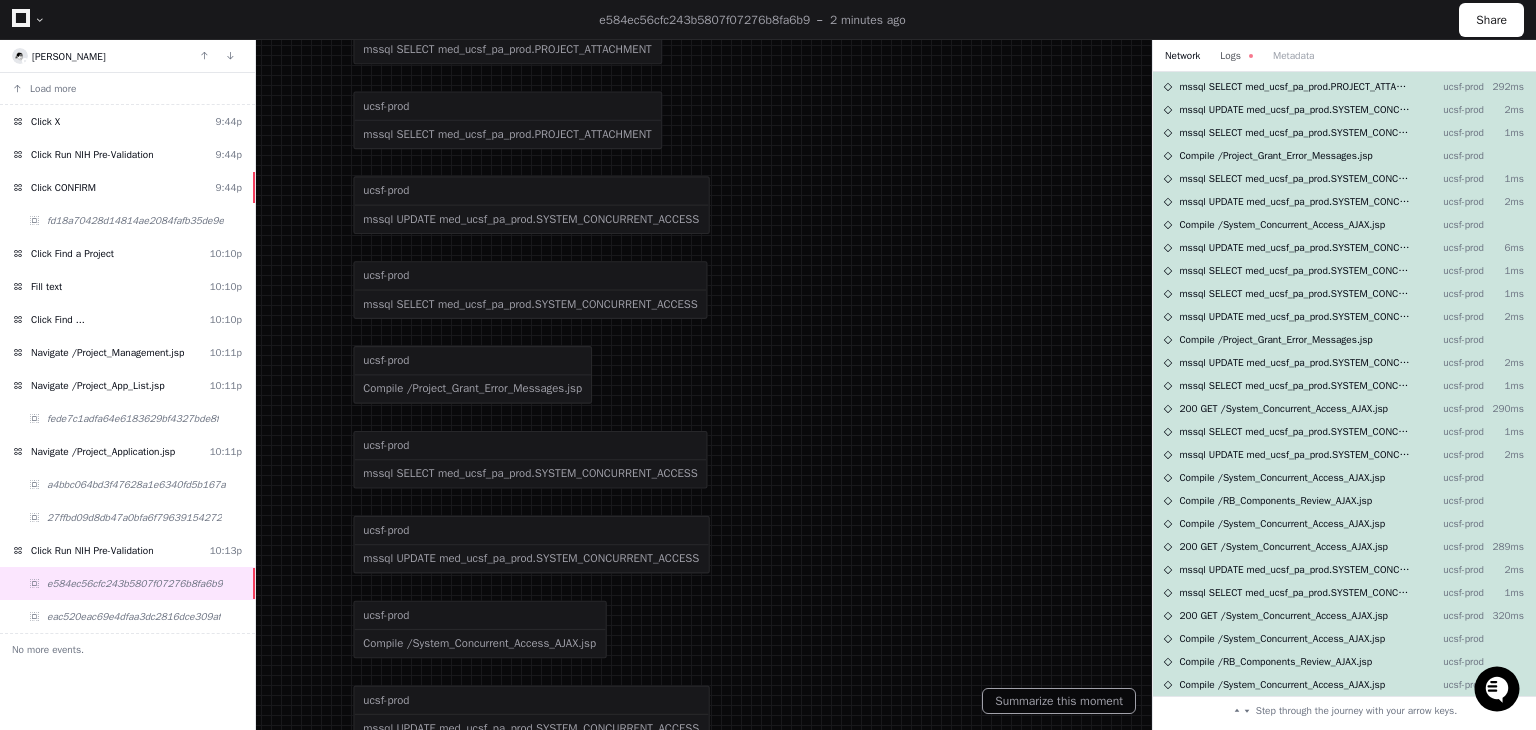 click on "Logs" 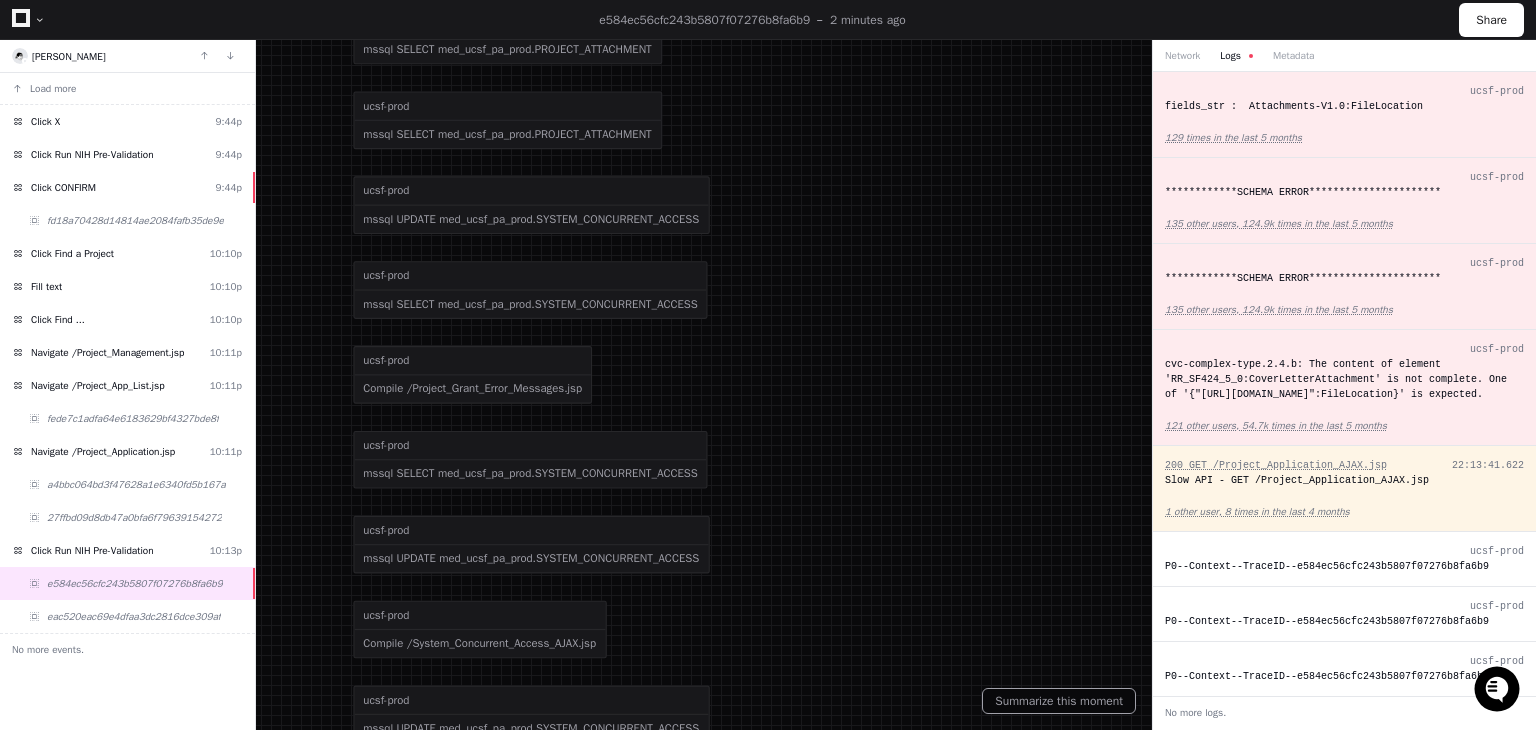 scroll, scrollTop: 0, scrollLeft: 0, axis: both 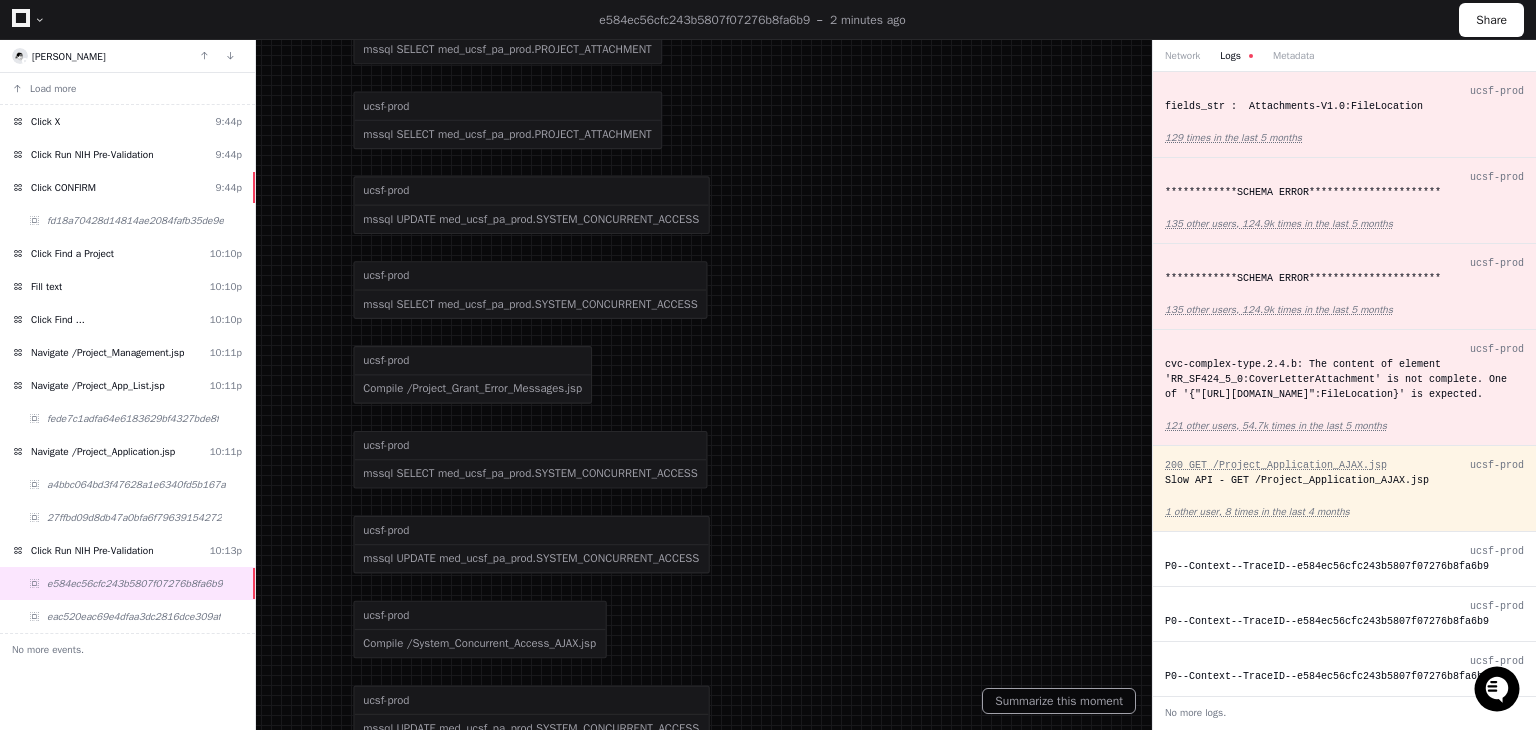 click on "Event  ucsf-prod  200 GET /Project_Application_AJAX.jsp
ucsf-prod  GET https://apply07.grants.gov/apply/system/schemas/Global-V1.0.xsd
ucsf-prod  GET https://apply07.grants.gov/apply/system/schemas/Attachments-V1.0.xsd
ucsf-prod  mssql med_ucsf_pa_prod
ucsf-prod  mssql SELECT med_ucsf_pa_prod.PROJECT_ATTACHMENT
ucsf-prod  mssql UPDATE med_ucsf_pa_prod.PROJECT_FORM
ucsf-prod  mssql SELECT med_ucsf_pa_prod.PROJECT_ATTACHMENT
ucsf-prod  mssql SELECT med_ucsf_pa_prod.PROJECT_FORM
ucsf-prod  mssql SELECT med_ucsf_pa_prod.PROJECT_FORM
ucsf-prod  mssql SELECT med_ucsf_pa_prod.PROJECT_FORM
ucsf-prod  mssql SELECT med_ucsf_pa_prod.PROJECT_FORM
ucsf-prod  mssql SELECT med_ucsf_pa_prod.PROJECT_FORM
ucsf-prod  mssql SELECT med_ucsf_pa_prod
ucsf-prod  mssql UPDATE med_ucsf_pa_prod.PROJECT_ATTACHMENT
ucsf-prod  mssql SELECT med_ucsf_pa_prod.PROJECT_ATTACHMENT
ucsf-prod  mssql SELECT med_ucsf_pa_prod.PROJECT_ATTACHMENT
ucsf-prod  mssql SELECT med_ucsf_pa_prod.PROJECT_ATTACHMENT
ucsf-prod ucsf-prod" 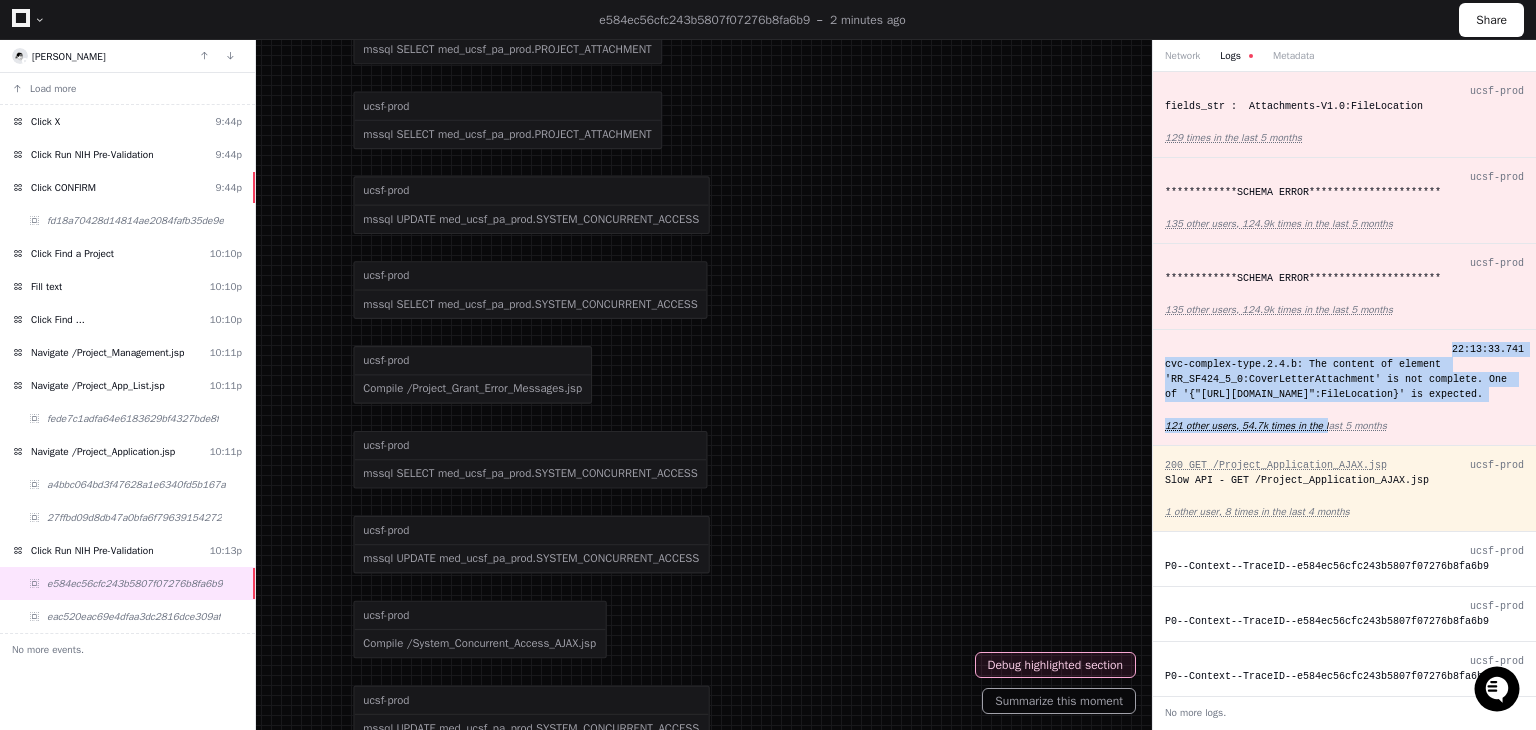 drag, startPoint x: 1159, startPoint y: 353, endPoint x: 1319, endPoint y: 431, distance: 178 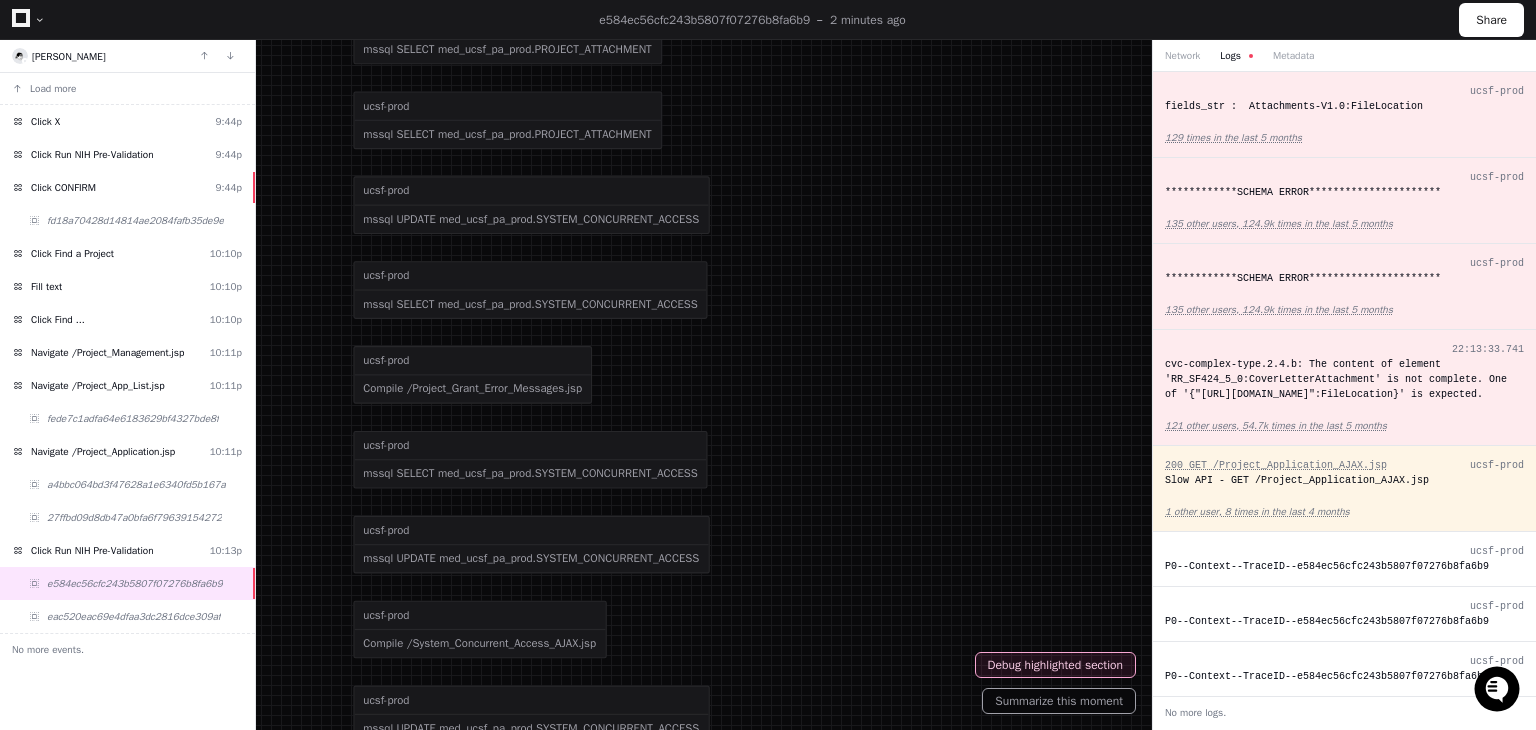 drag, startPoint x: 1375, startPoint y: 410, endPoint x: 1163, endPoint y: 364, distance: 216.93317 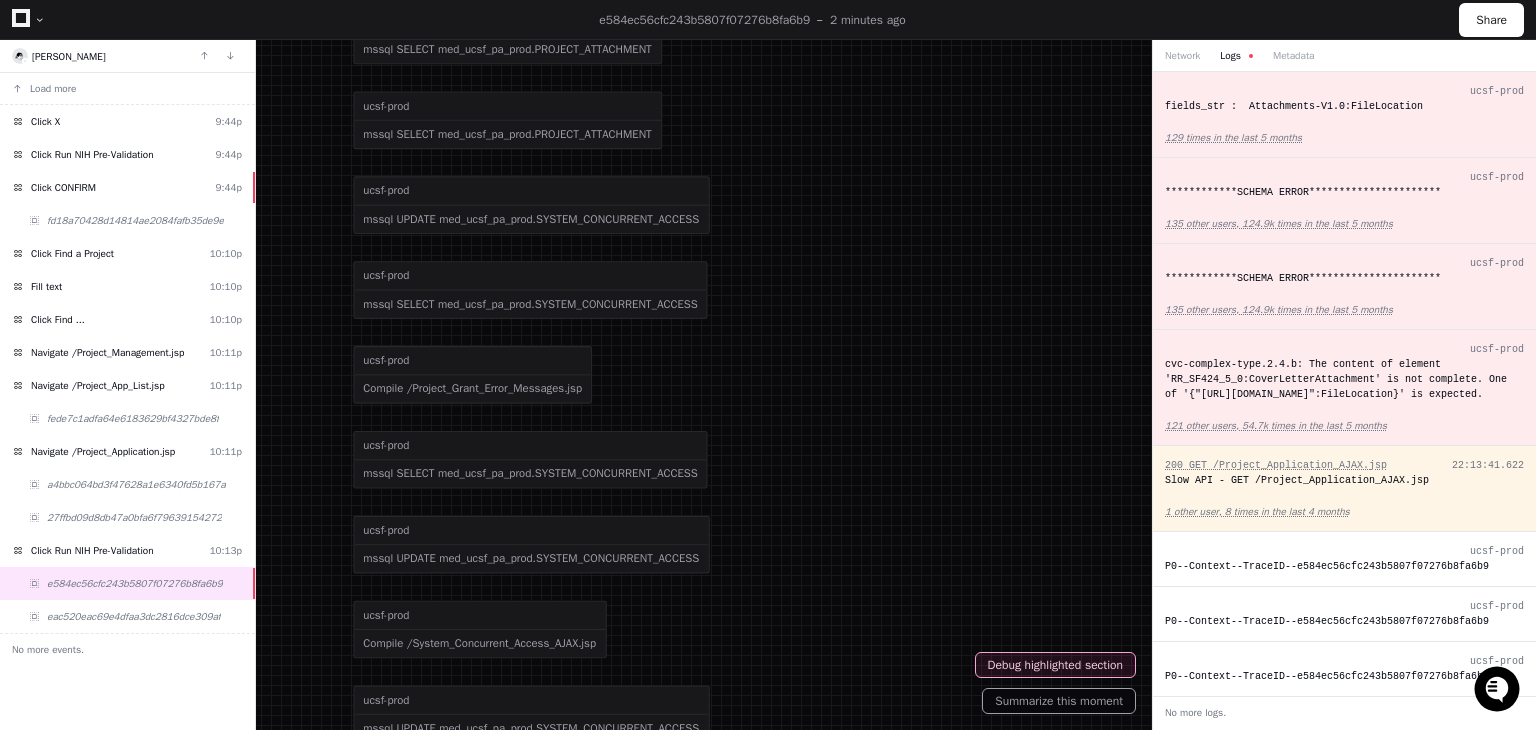 copy on "cvc-complex-type.2.4.b: The content of element 'RR_SF424_5_0:CoverLetterAttachment' is not complete. One of '{"http://apply.grants.gov/system/Attachments-V1.0":FileLocation}' is expected." 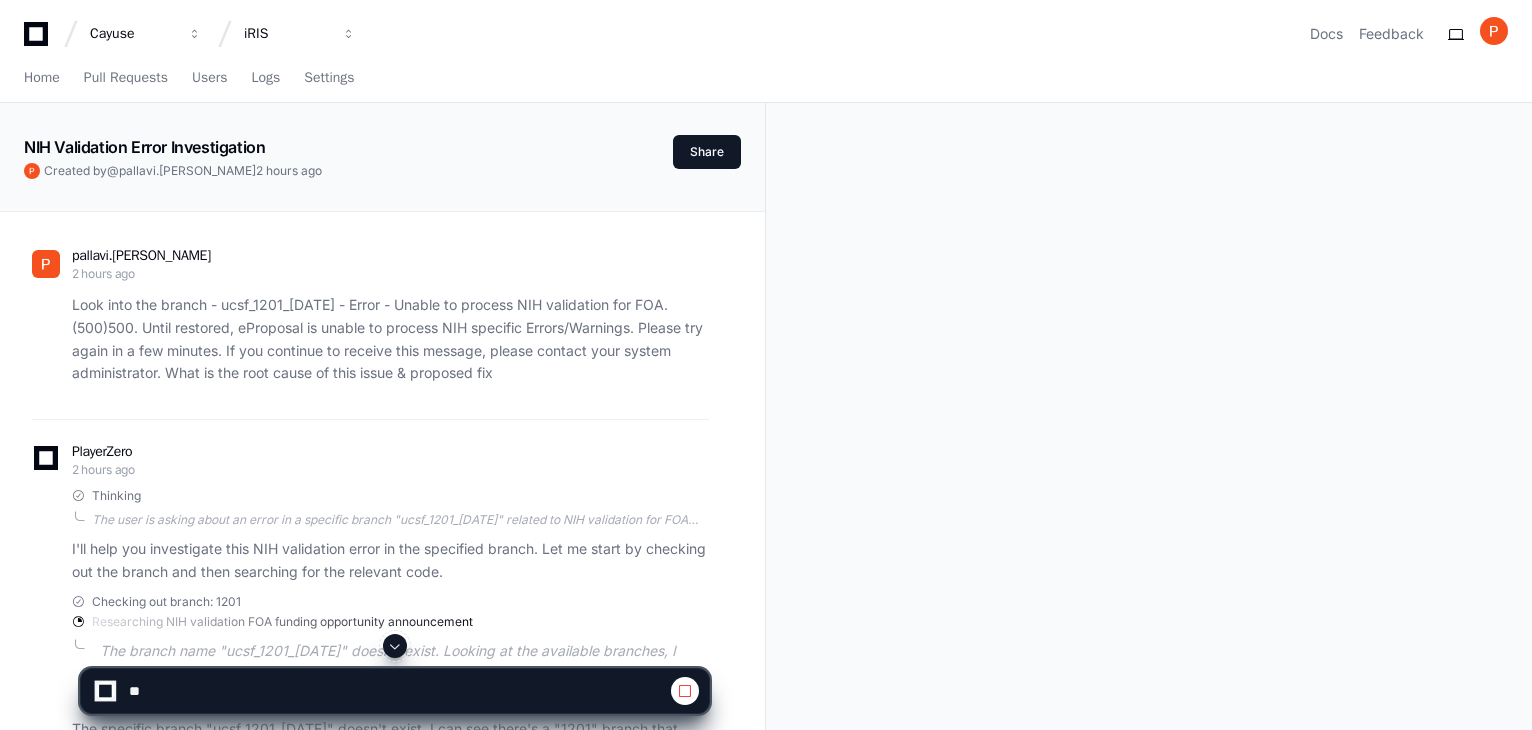 scroll, scrollTop: 0, scrollLeft: 0, axis: both 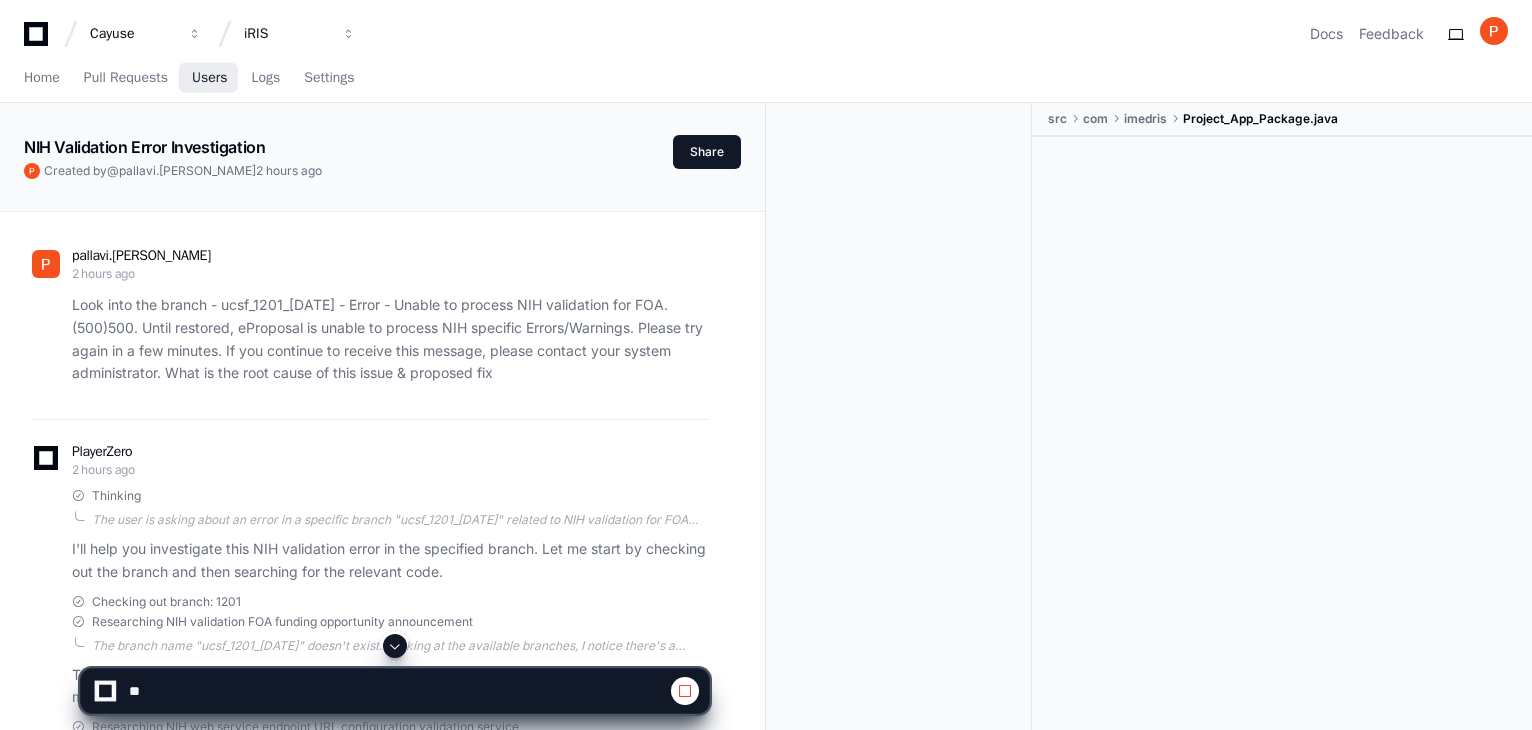 click on "Users" at bounding box center (210, 78) 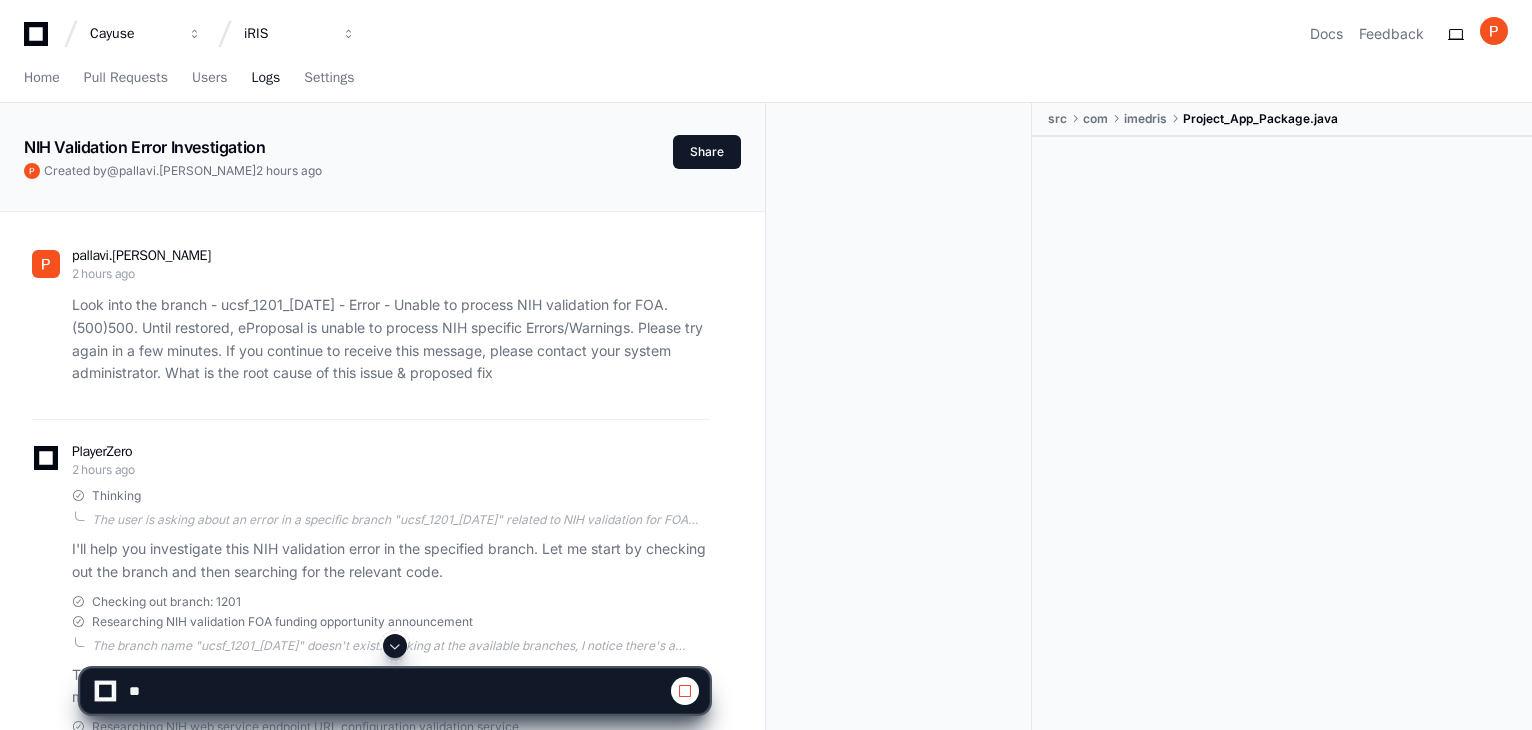 scroll, scrollTop: 0, scrollLeft: 0, axis: both 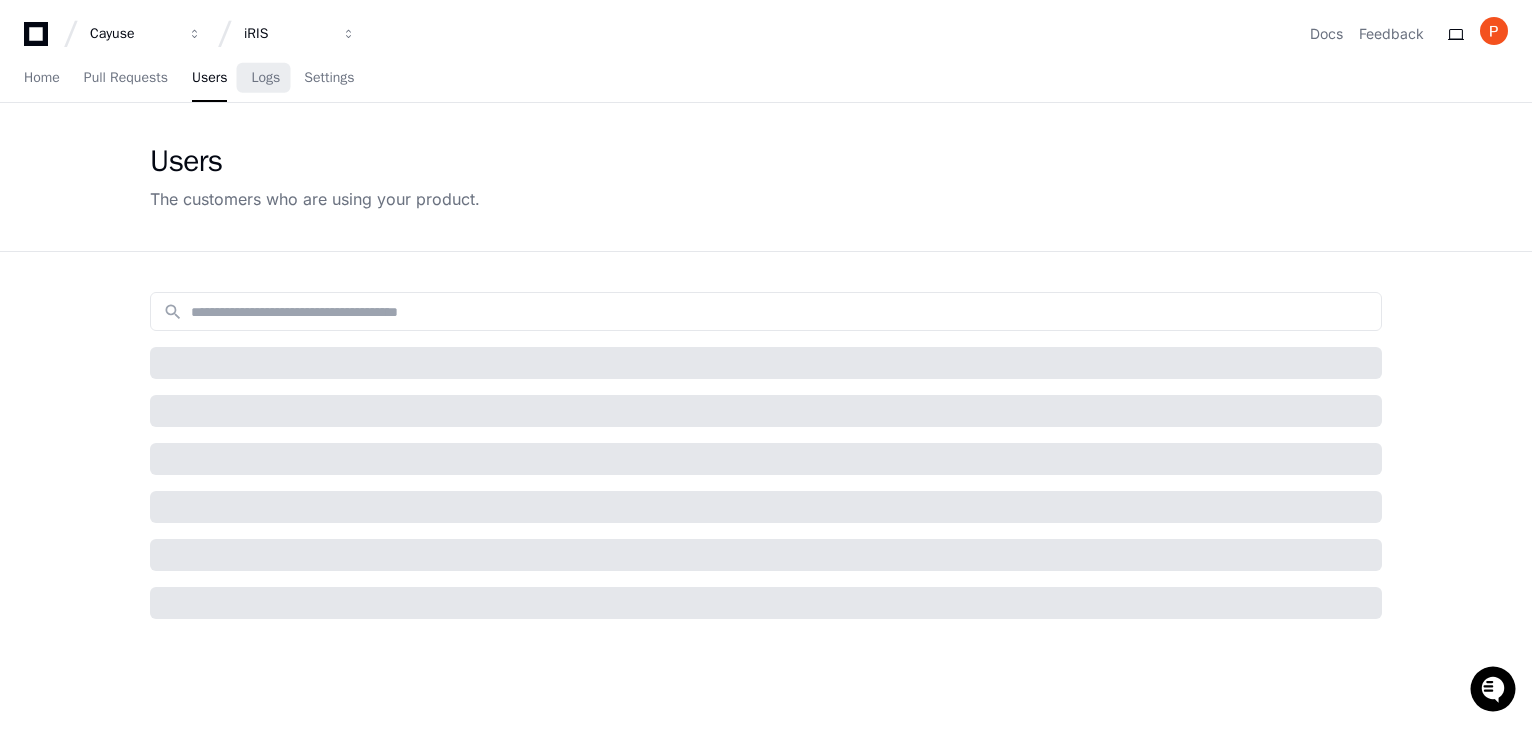 click on "Logs" at bounding box center (265, 78) 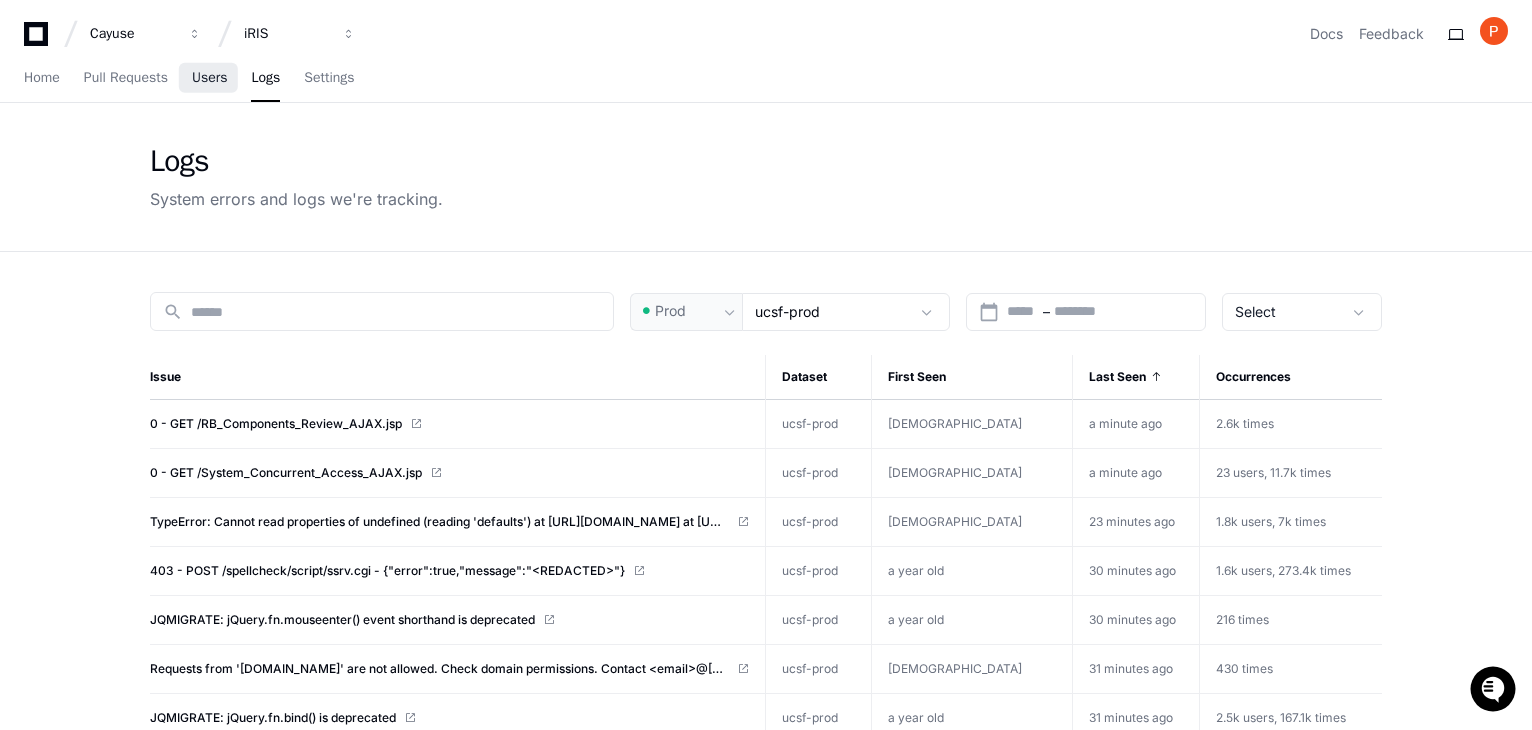 click on "Users" at bounding box center [210, 78] 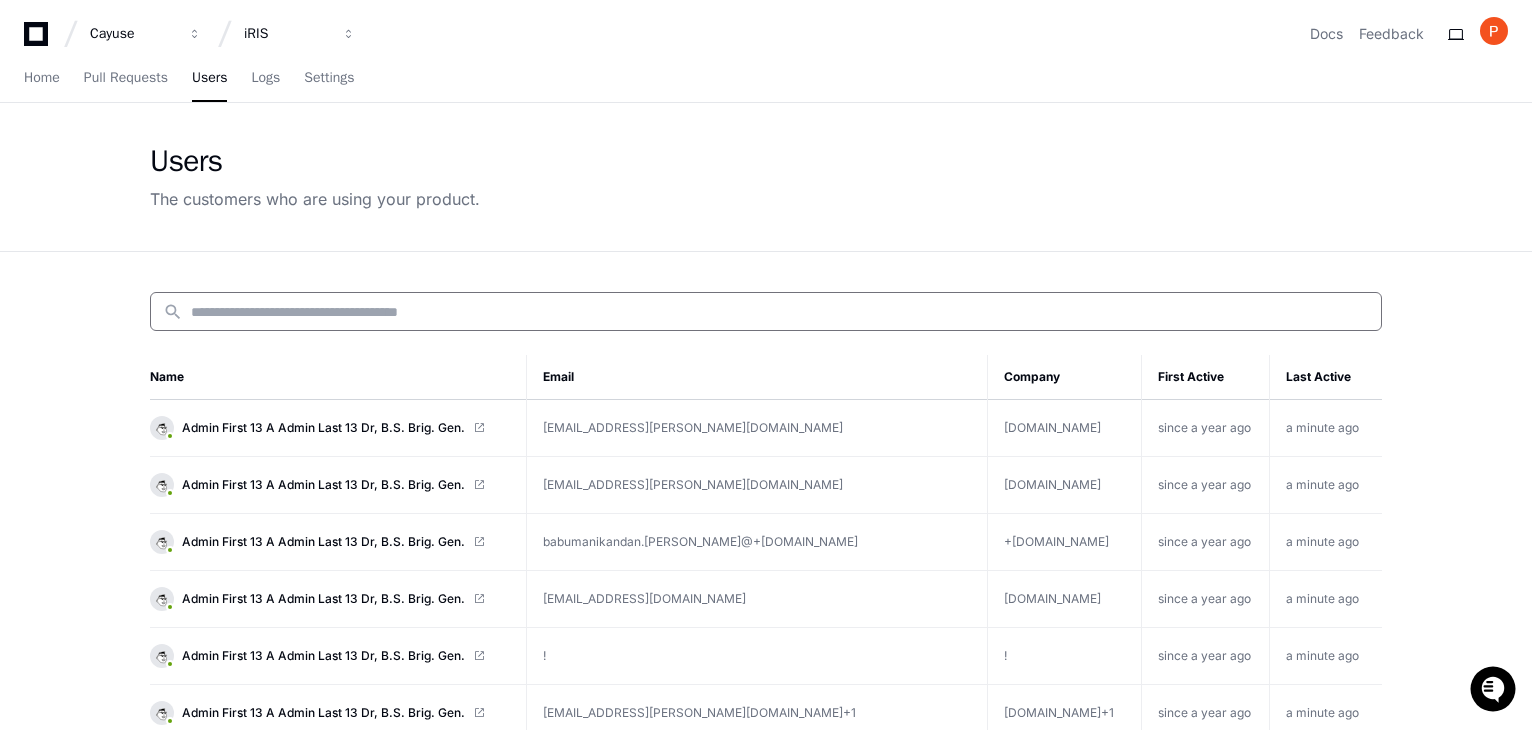 click at bounding box center (780, 312) 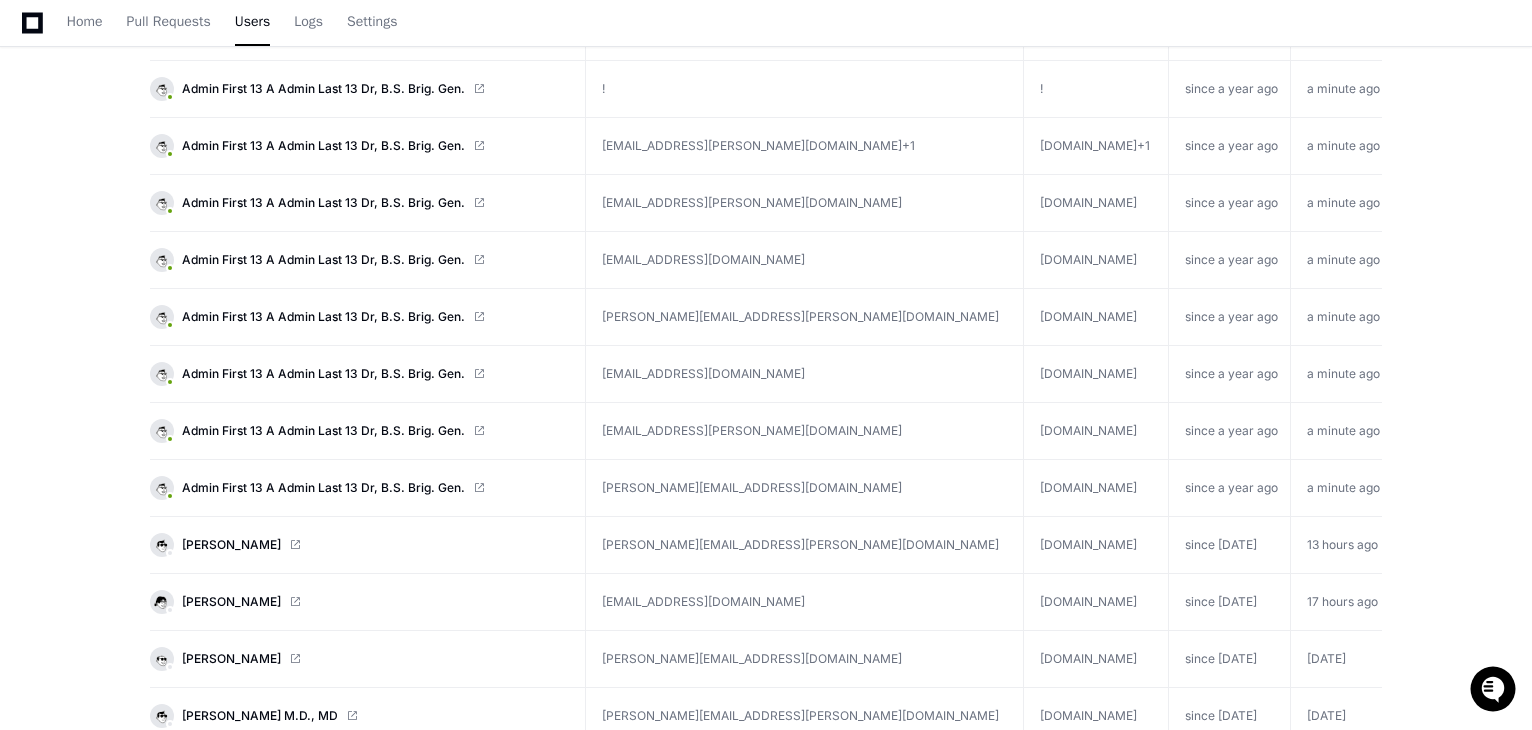 scroll, scrollTop: 600, scrollLeft: 0, axis: vertical 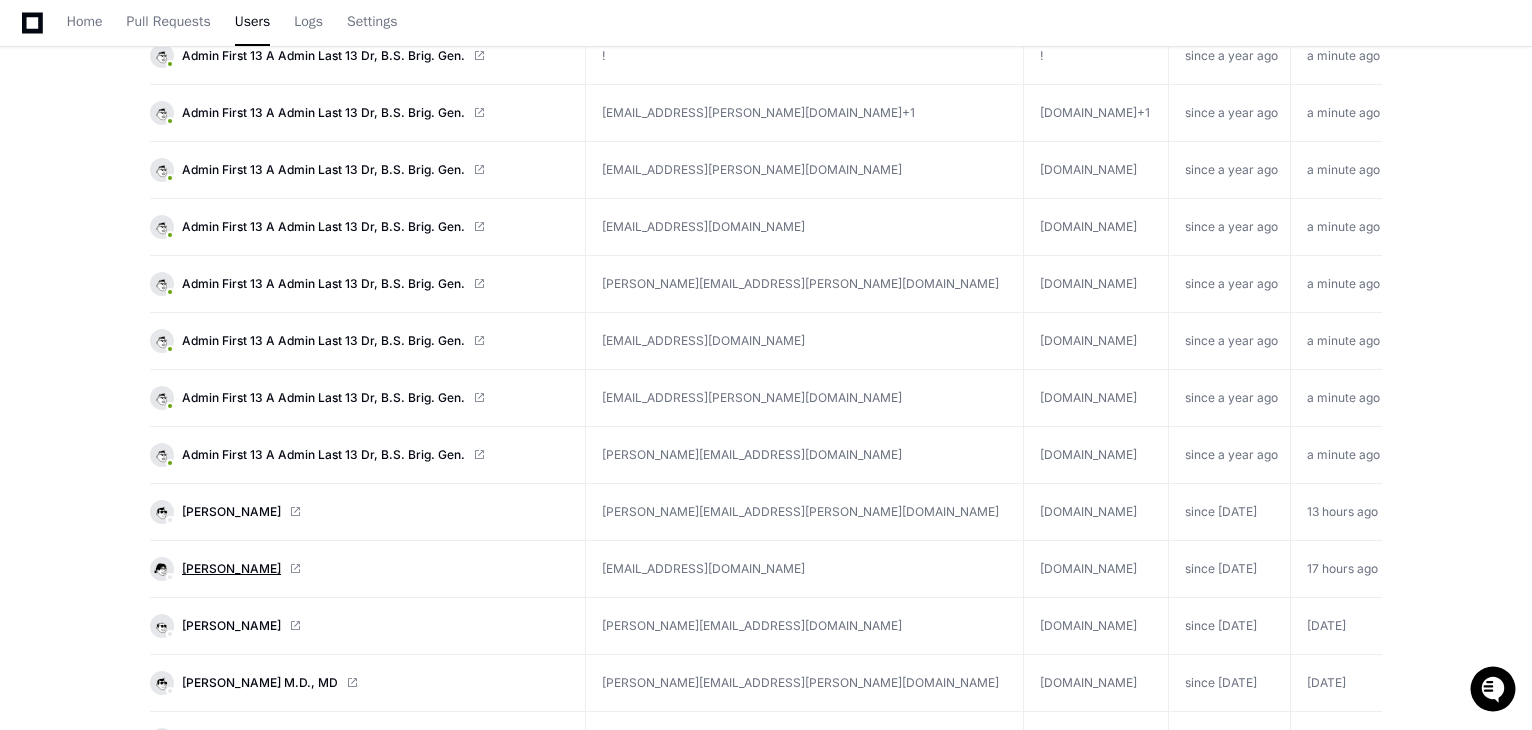 type on "****" 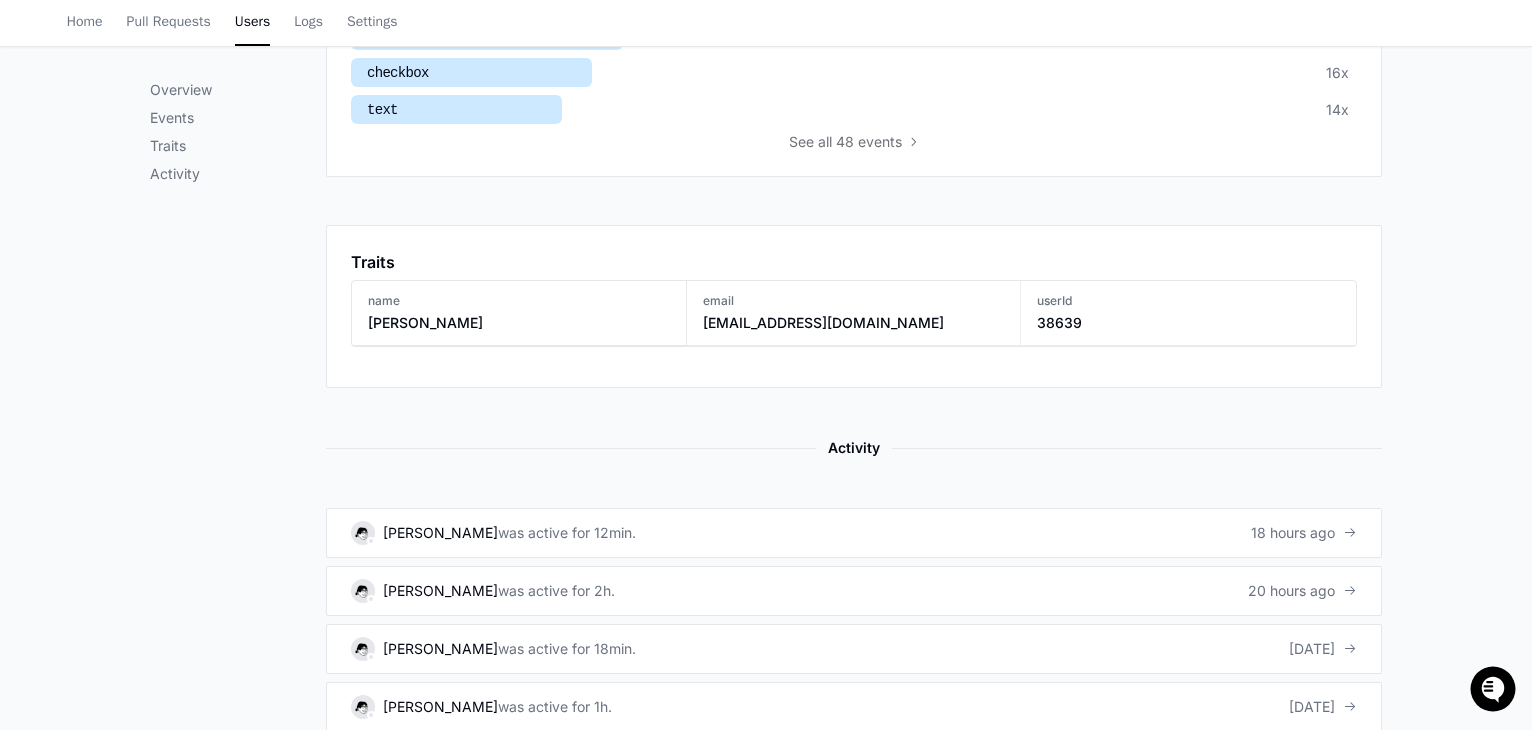 scroll, scrollTop: 1000, scrollLeft: 0, axis: vertical 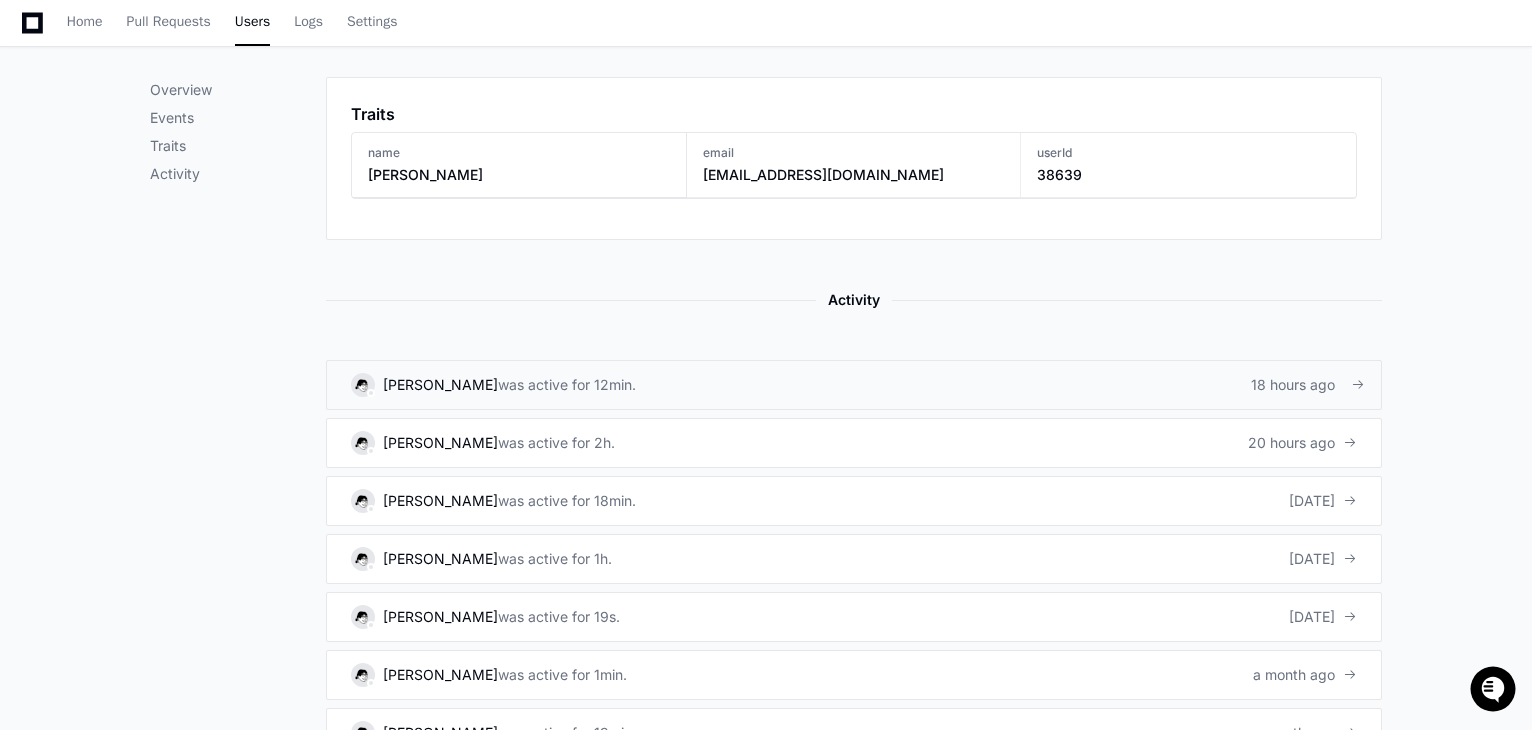 click on "[PERSON_NAME]" 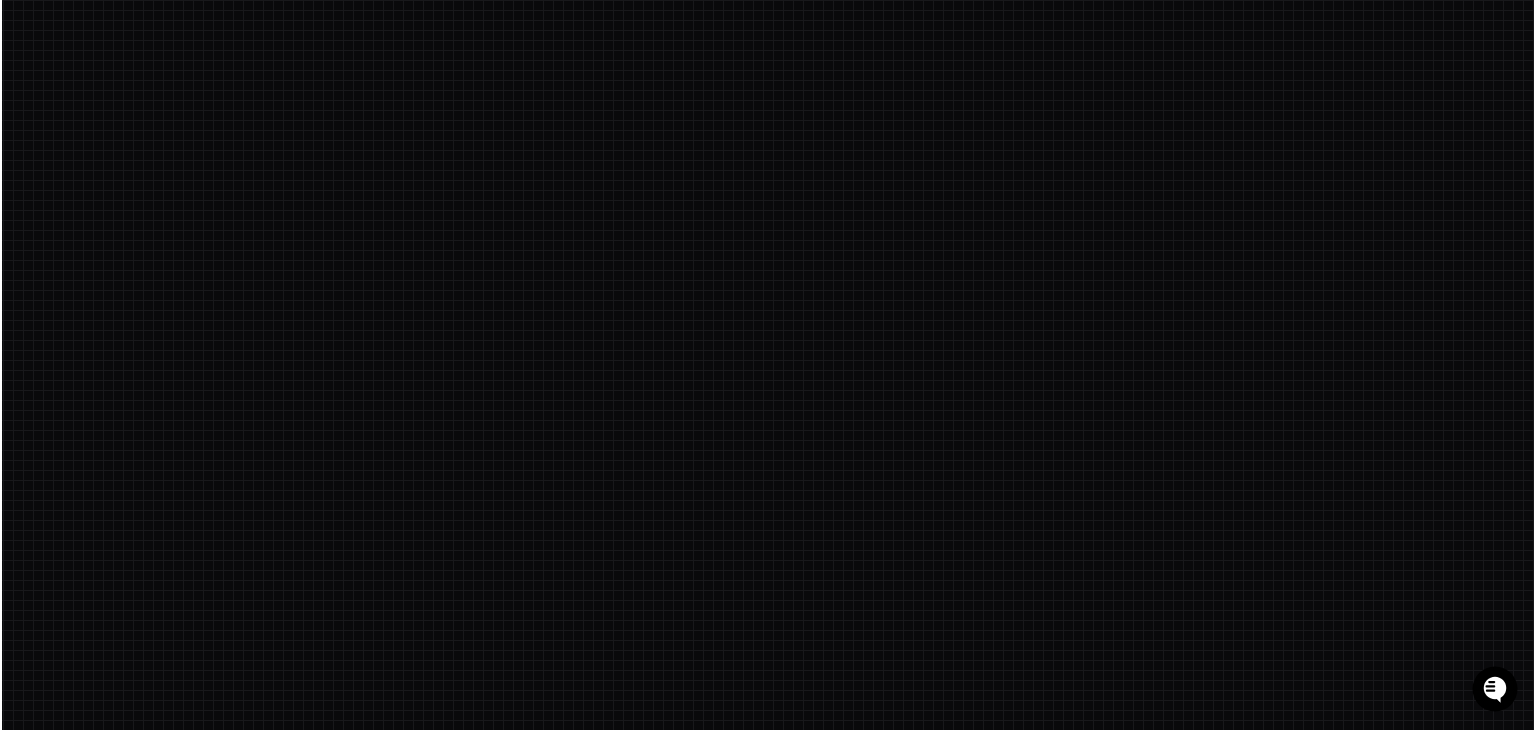scroll, scrollTop: 0, scrollLeft: 0, axis: both 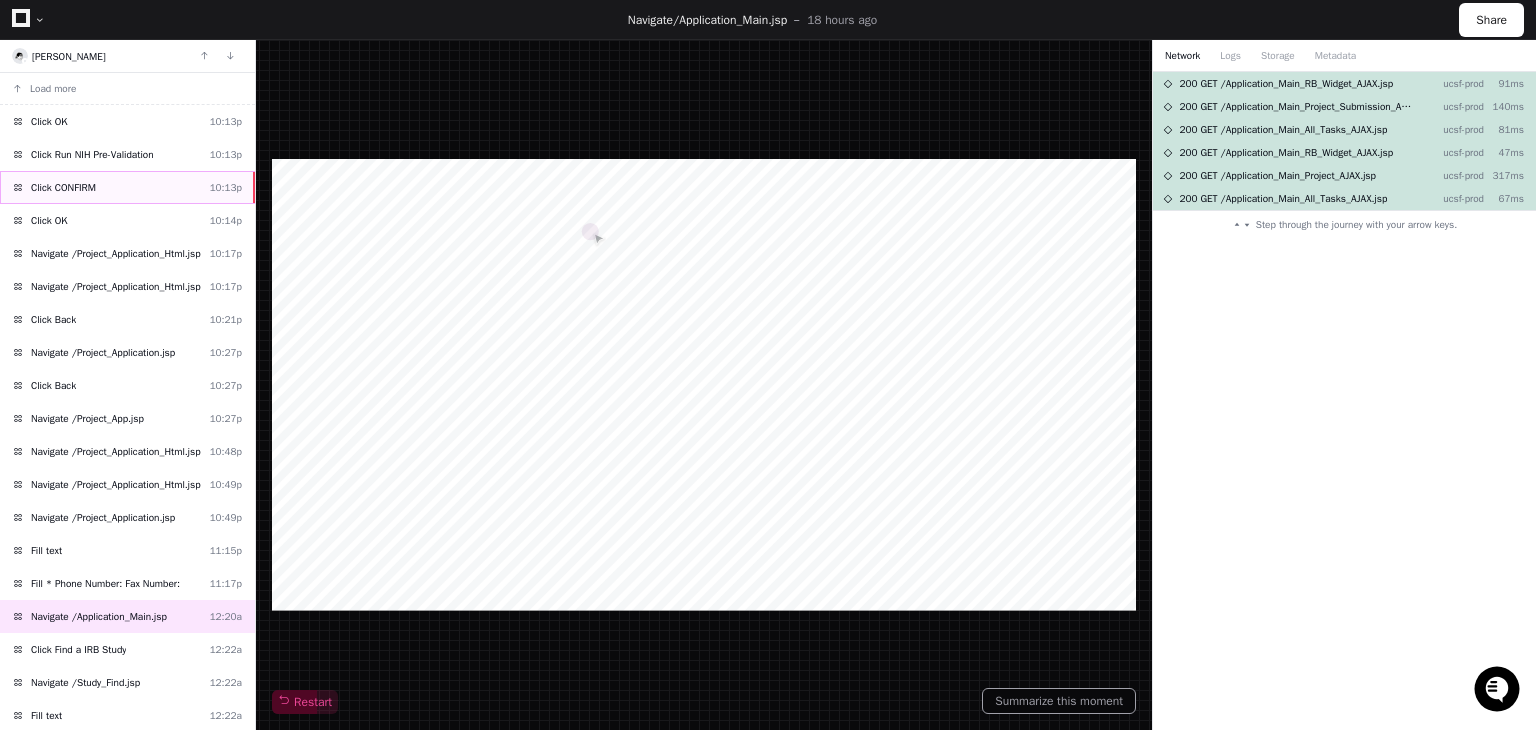click on "Click CONFIRM  10:13p" 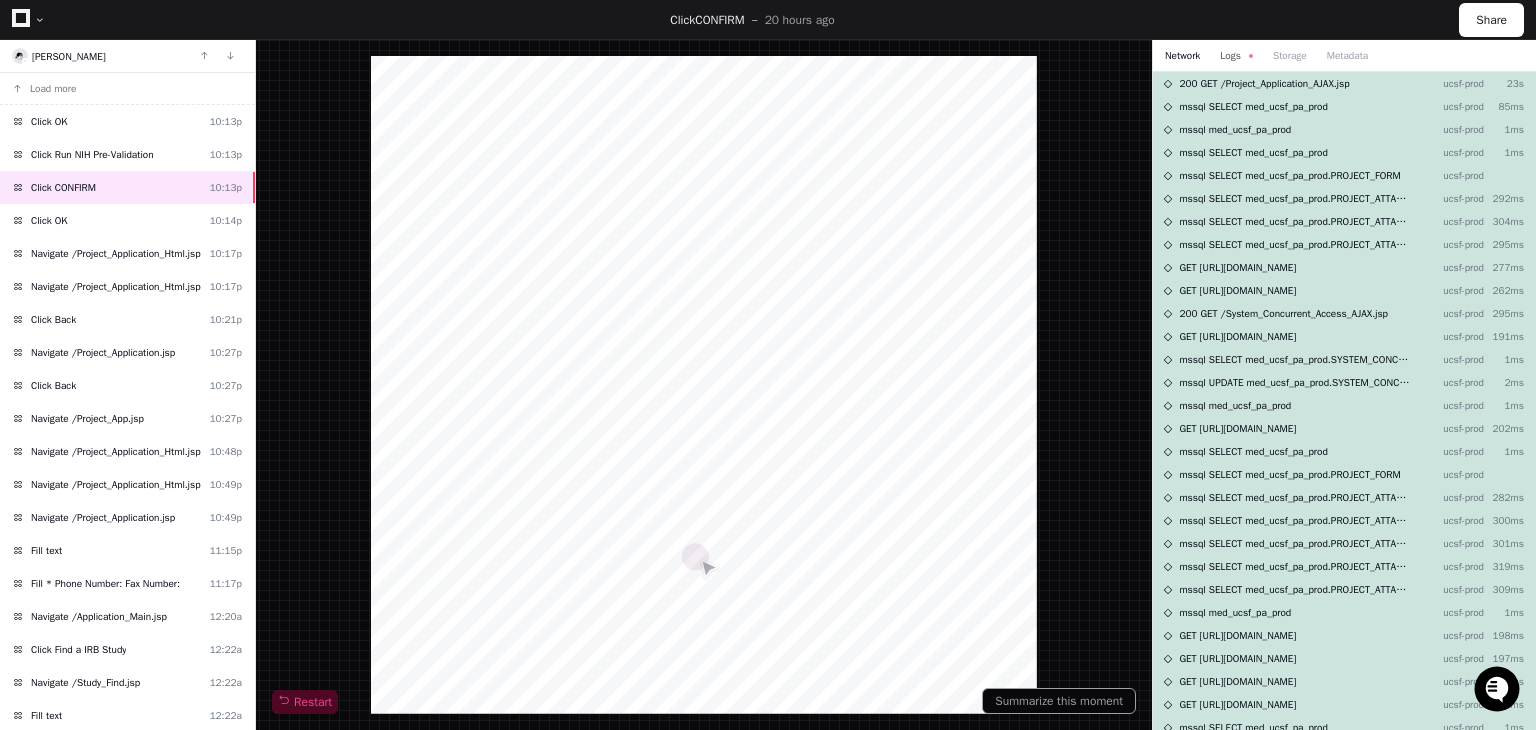 click on "Logs" 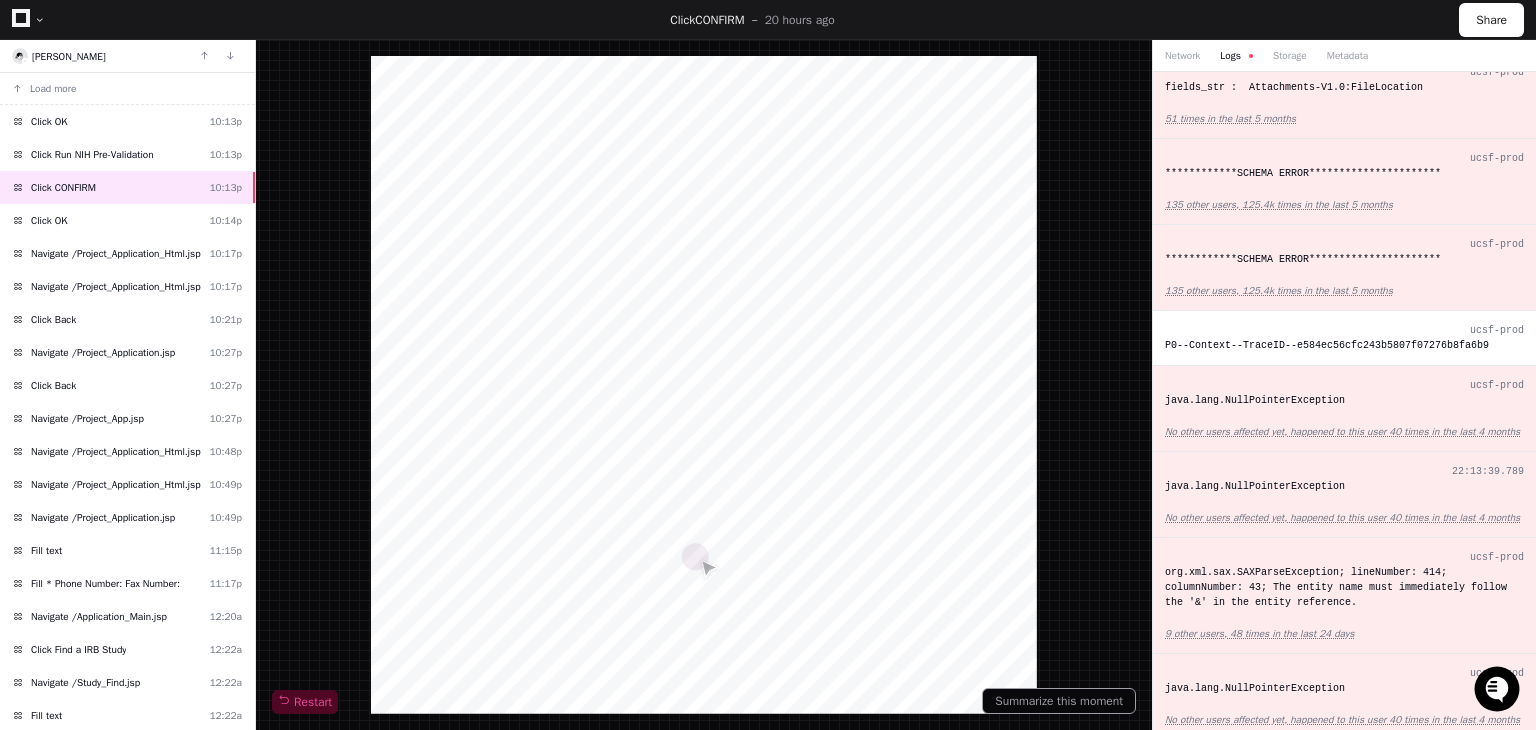 scroll, scrollTop: 100, scrollLeft: 0, axis: vertical 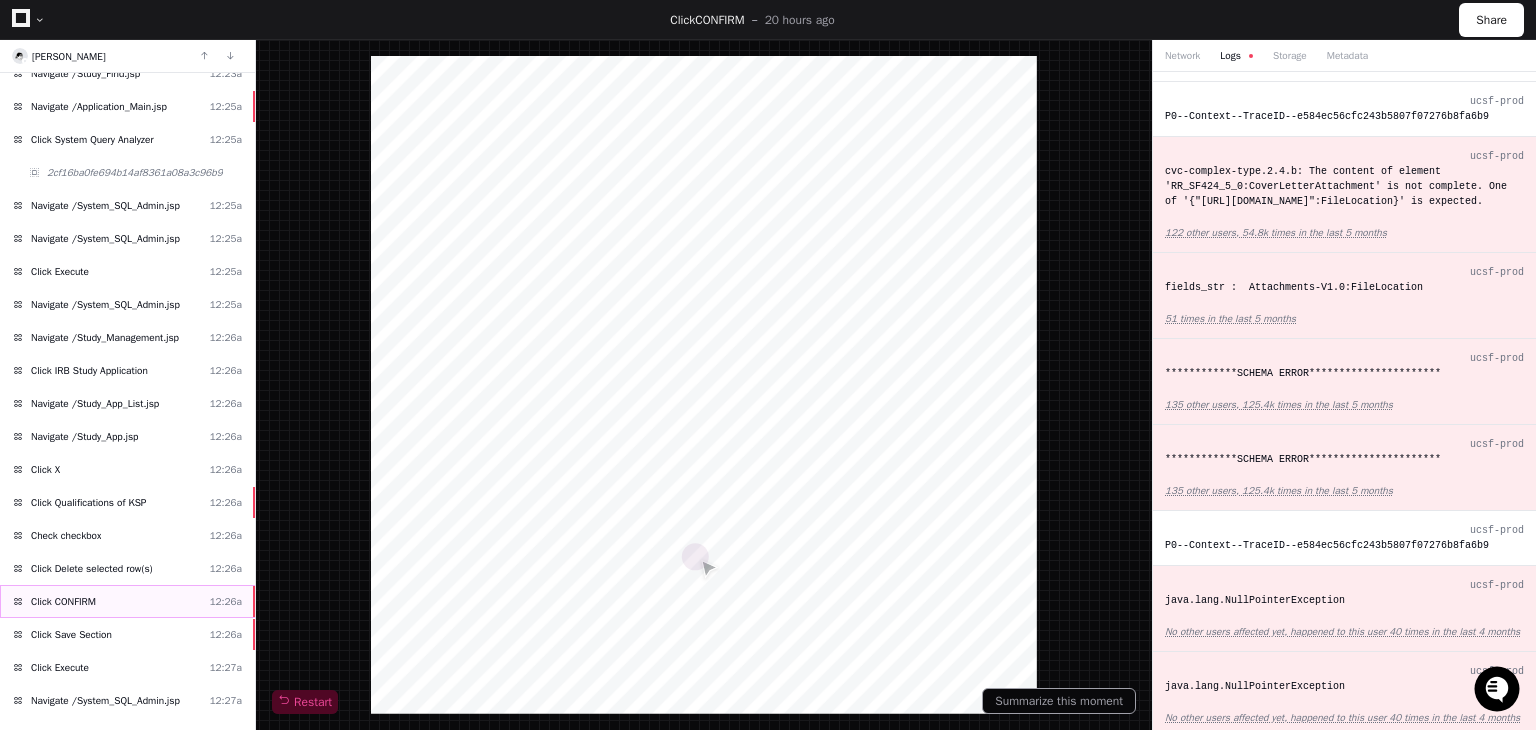 click on "Click CONFIRM  12:26a" 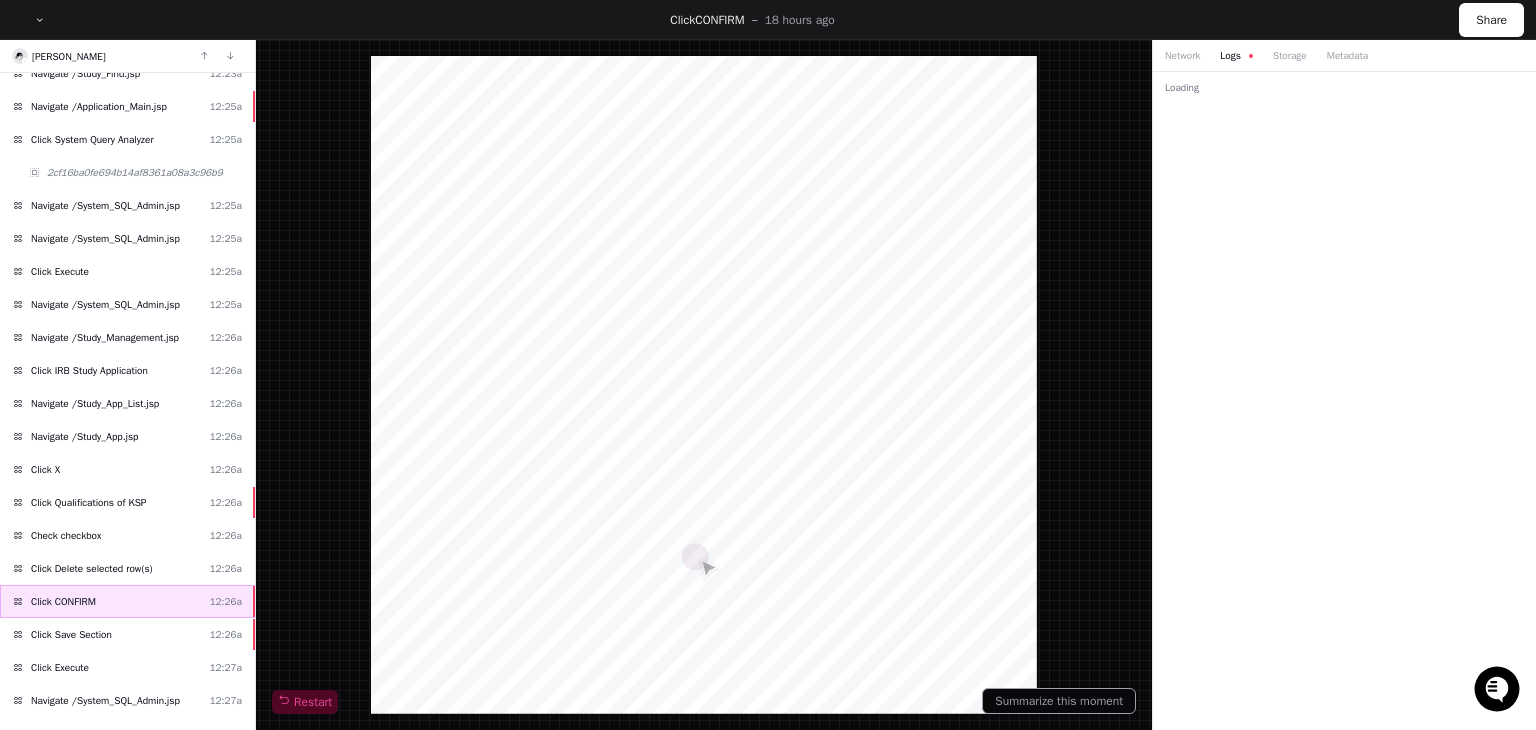 scroll, scrollTop: 0, scrollLeft: 0, axis: both 